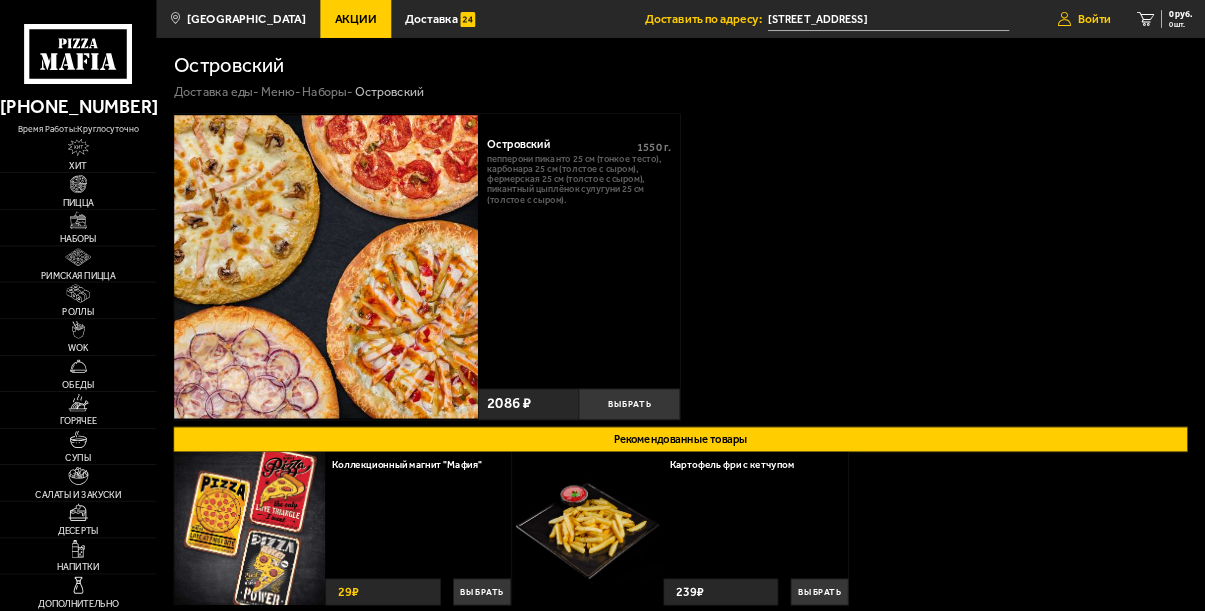 scroll, scrollTop: 0, scrollLeft: 0, axis: both 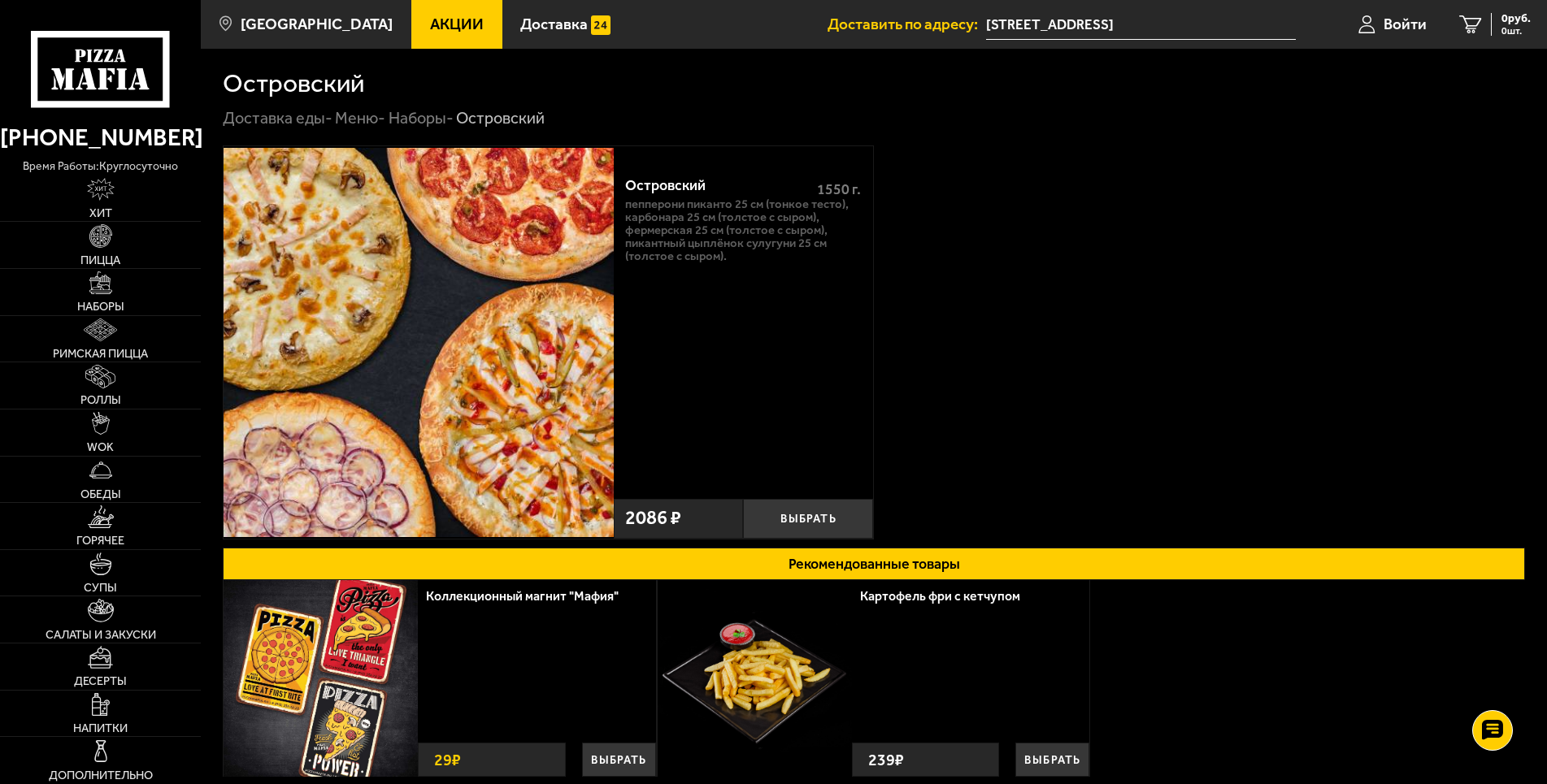 click on "[STREET_ADDRESS]" at bounding box center (1141, 24) 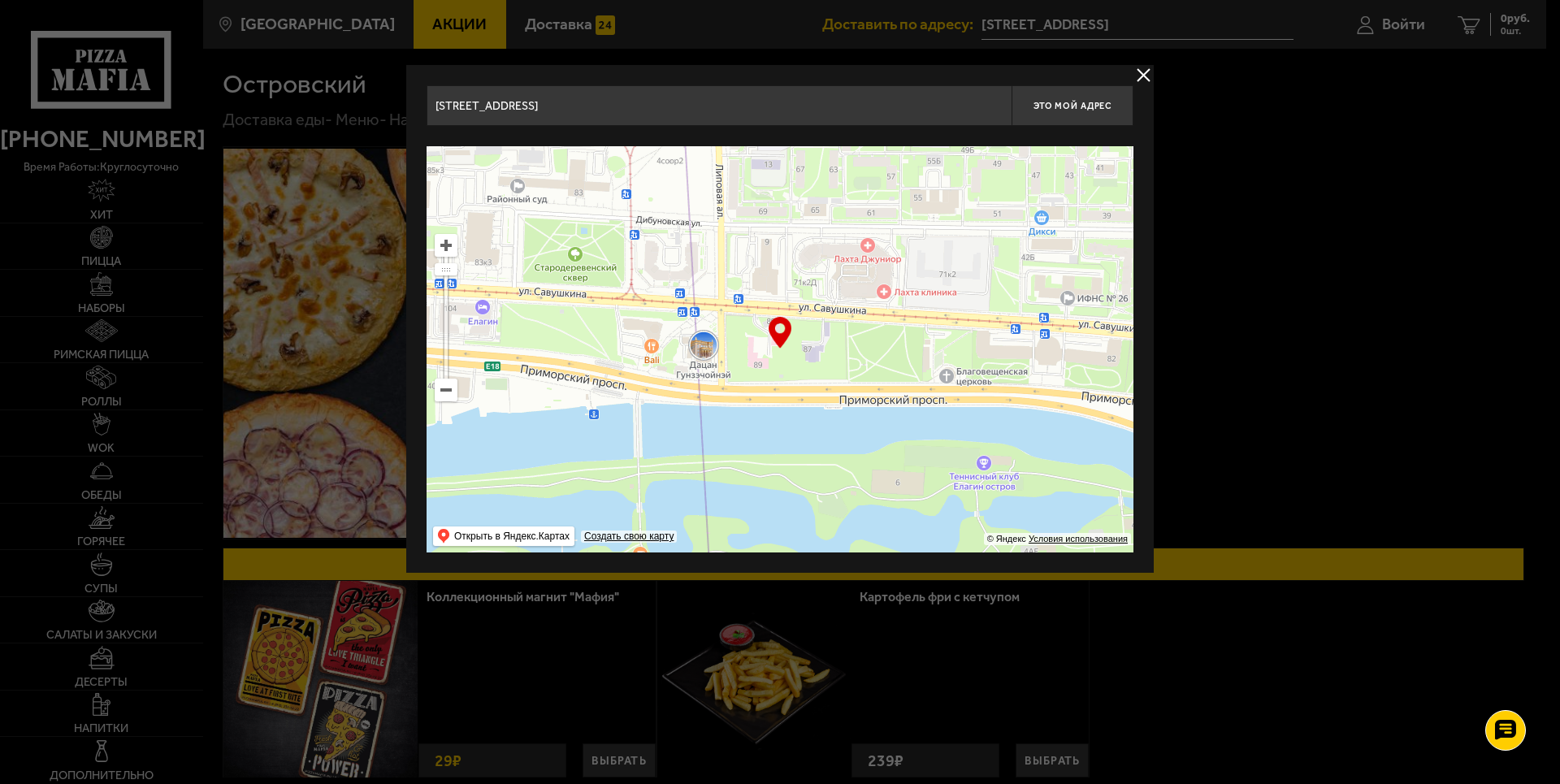 drag, startPoint x: 750, startPoint y: 477, endPoint x: 737, endPoint y: 339, distance: 138.61097 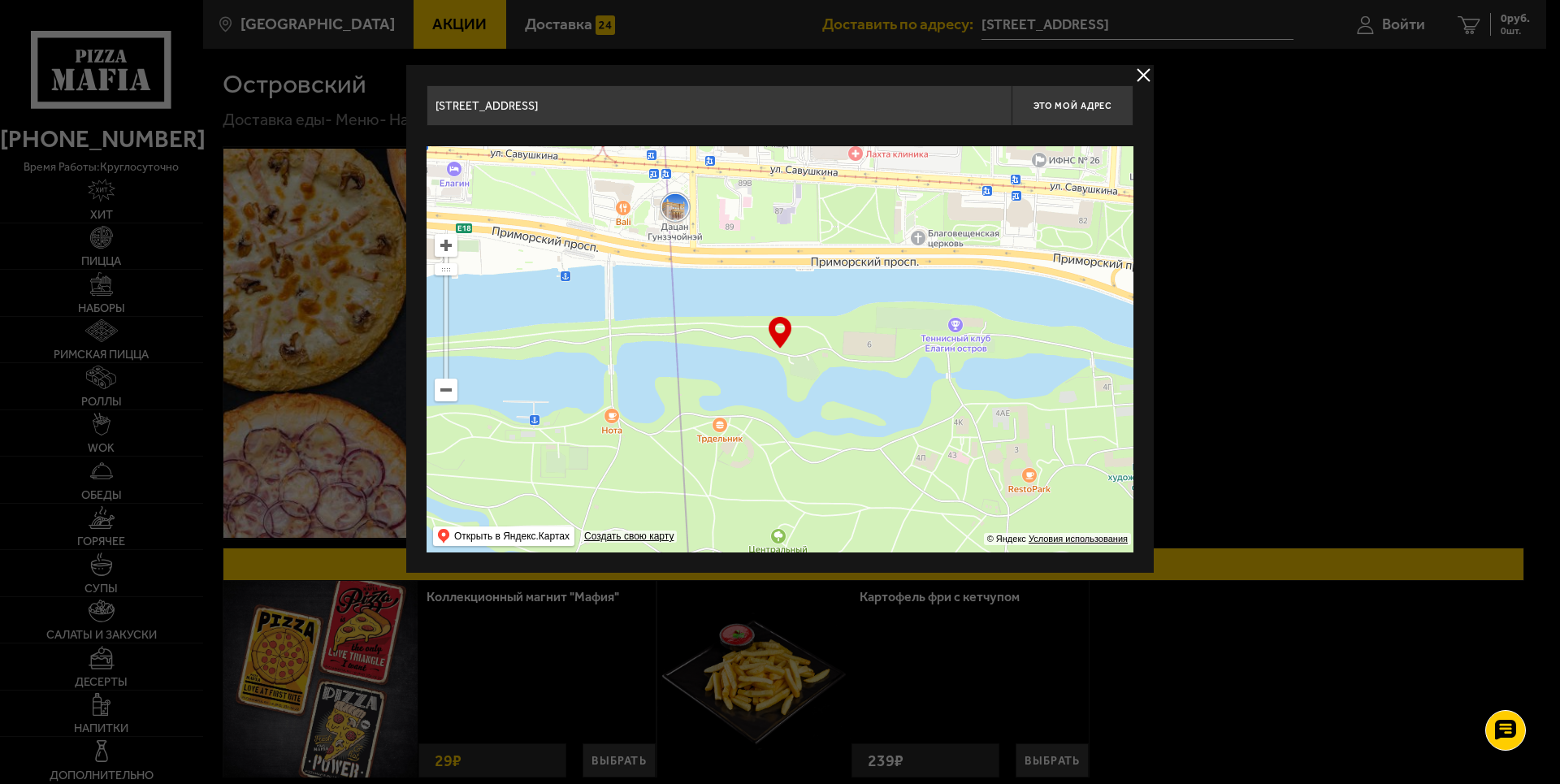 drag, startPoint x: 729, startPoint y: 381, endPoint x: 700, endPoint y: 243, distance: 141.01418 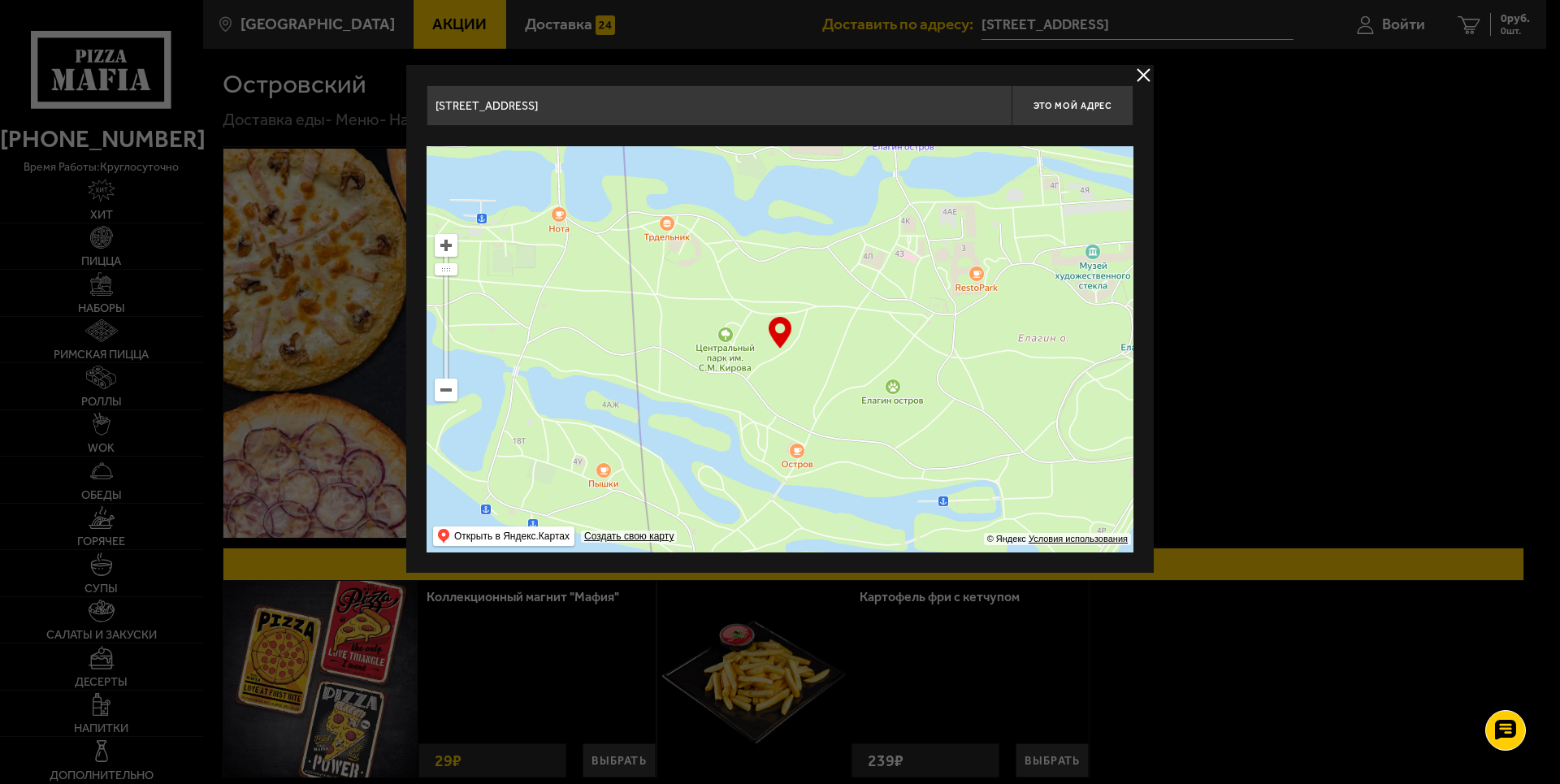 drag, startPoint x: 777, startPoint y: 403, endPoint x: 724, endPoint y: 201, distance: 208.83726 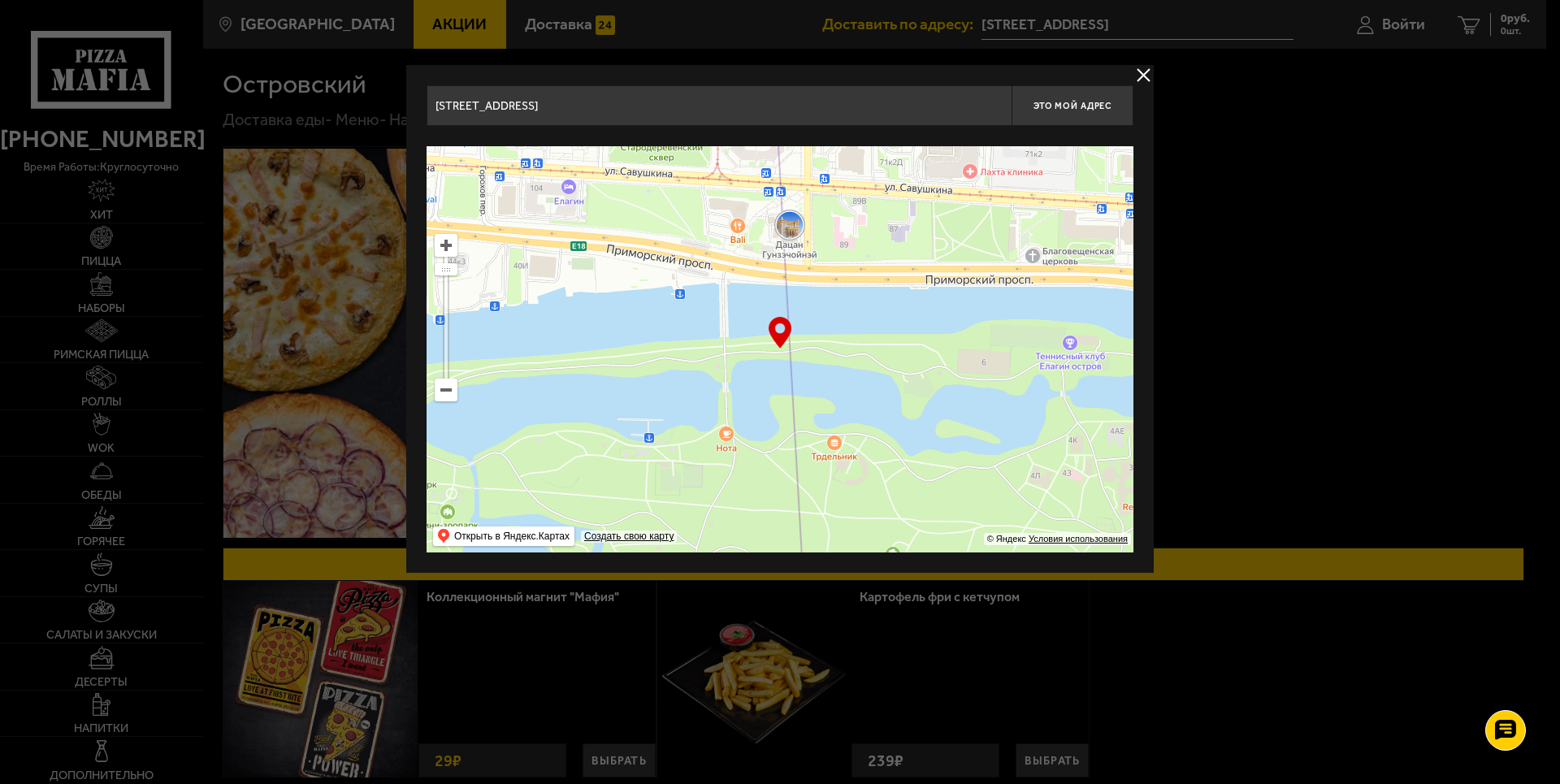 drag, startPoint x: 585, startPoint y: 233, endPoint x: 762, endPoint y: 467, distance: 293.40245 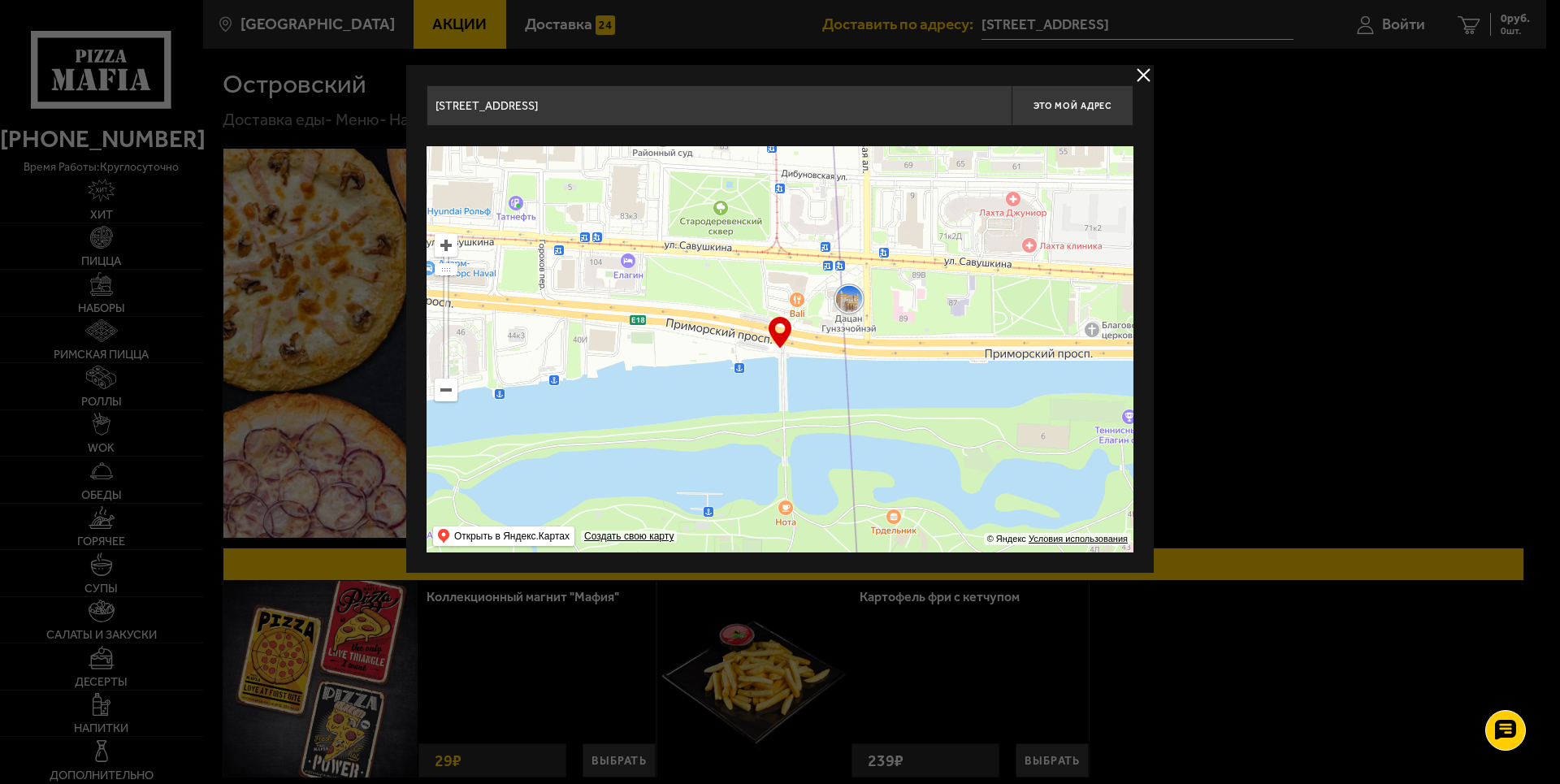 click at bounding box center (780, 392) 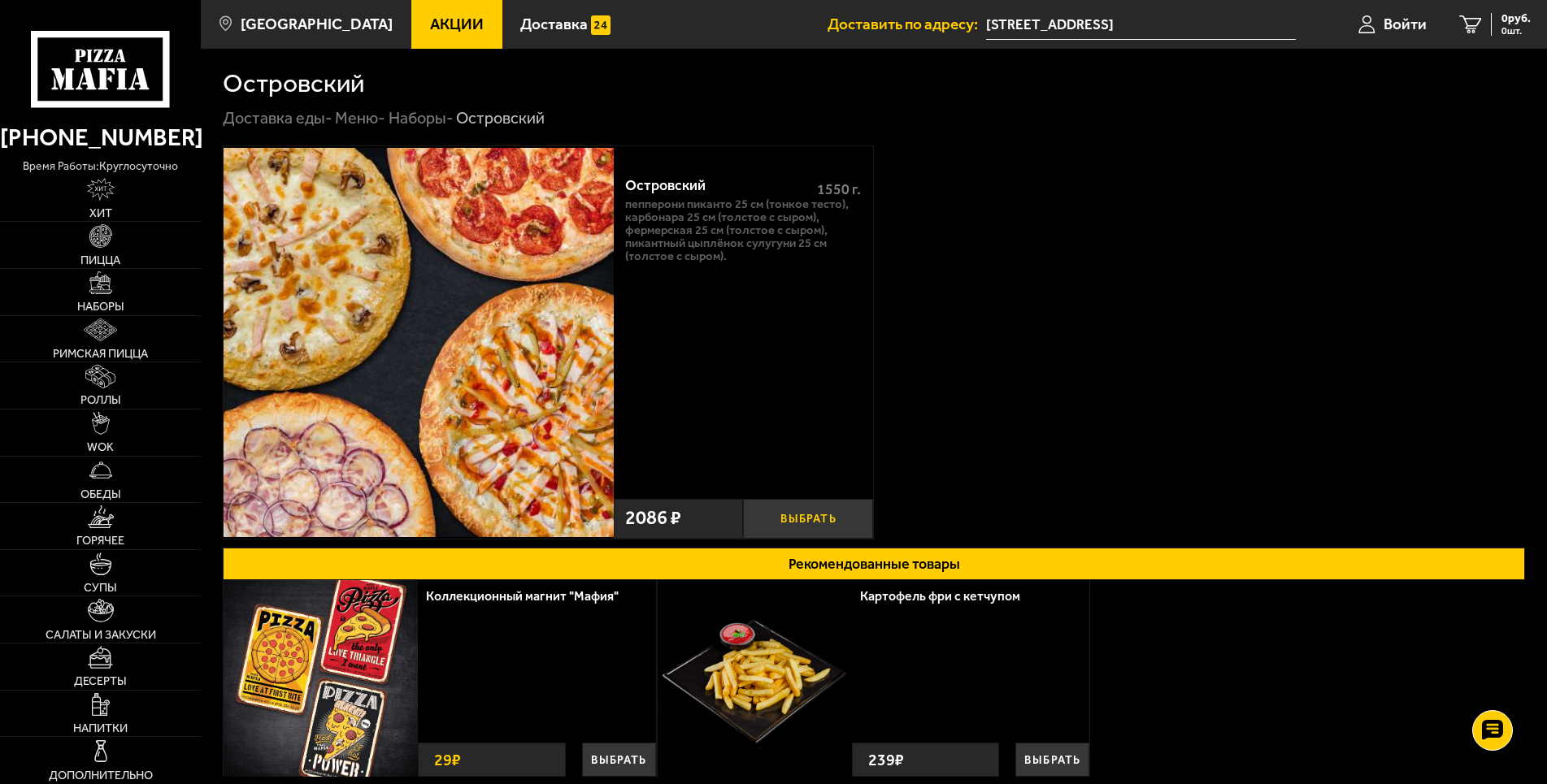 click on "Выбрать" at bounding box center [808, 518] 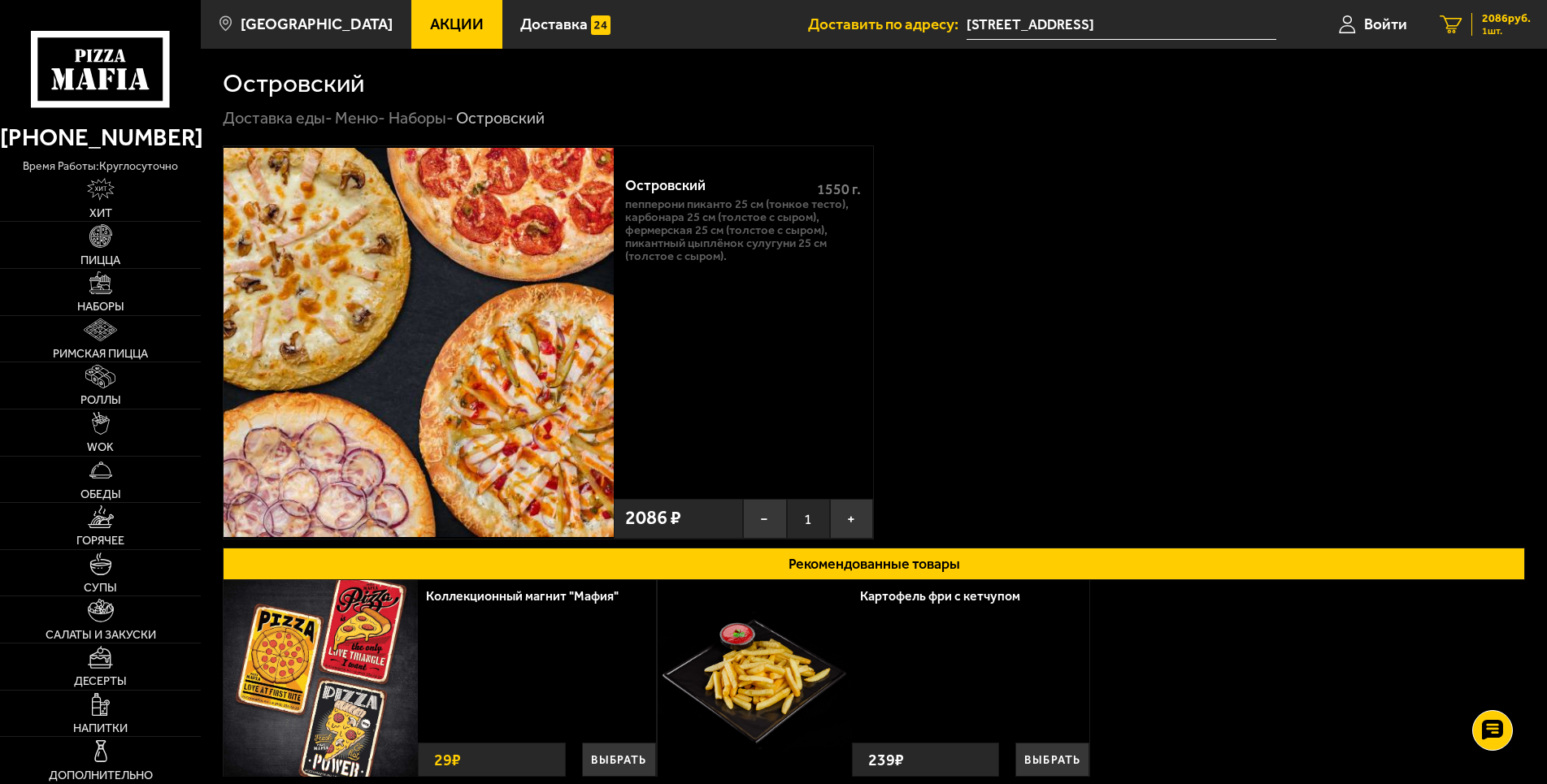 click on "2086  руб." at bounding box center [1506, 19] 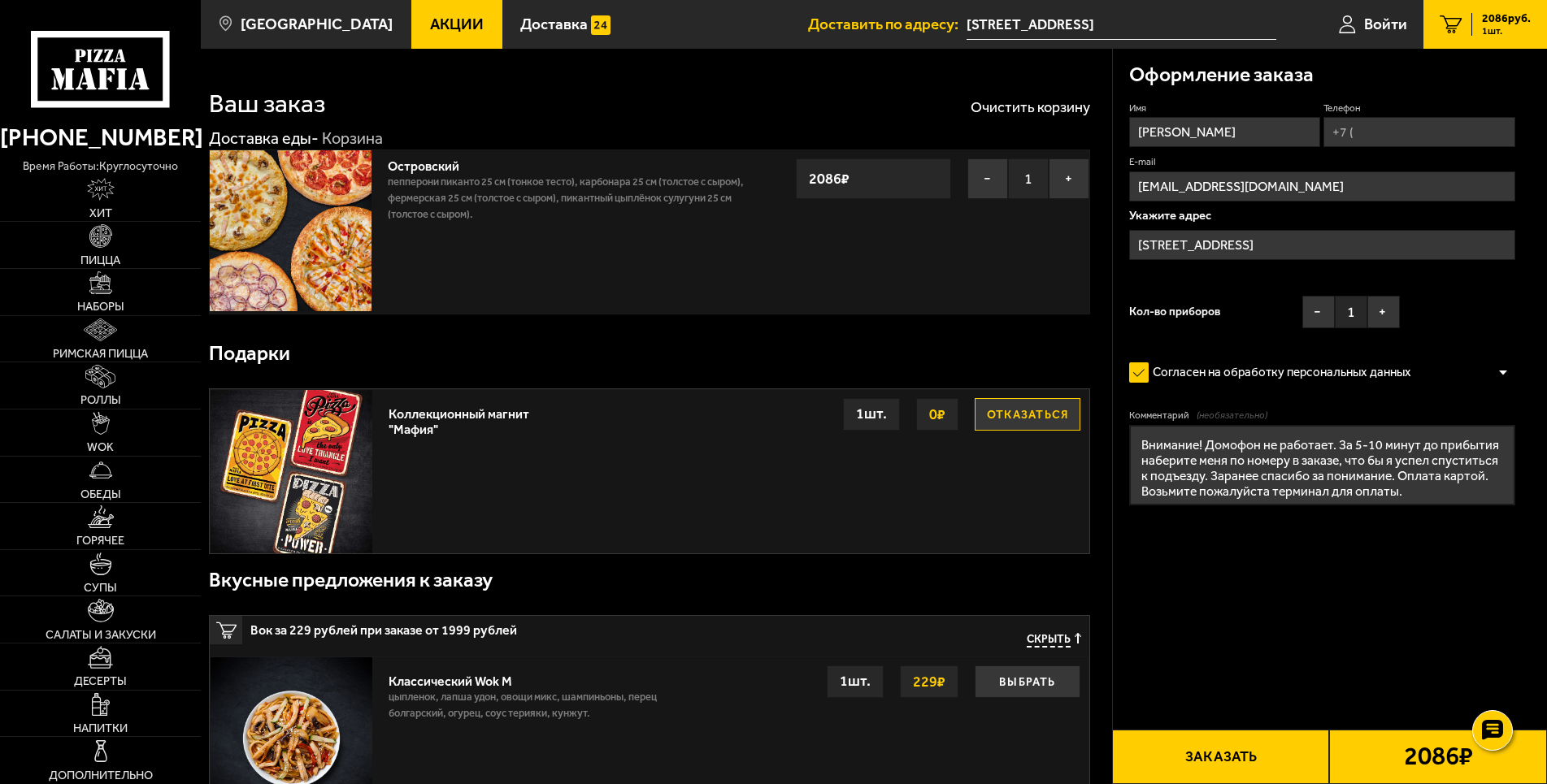 type on "[STREET_ADDRESS]" 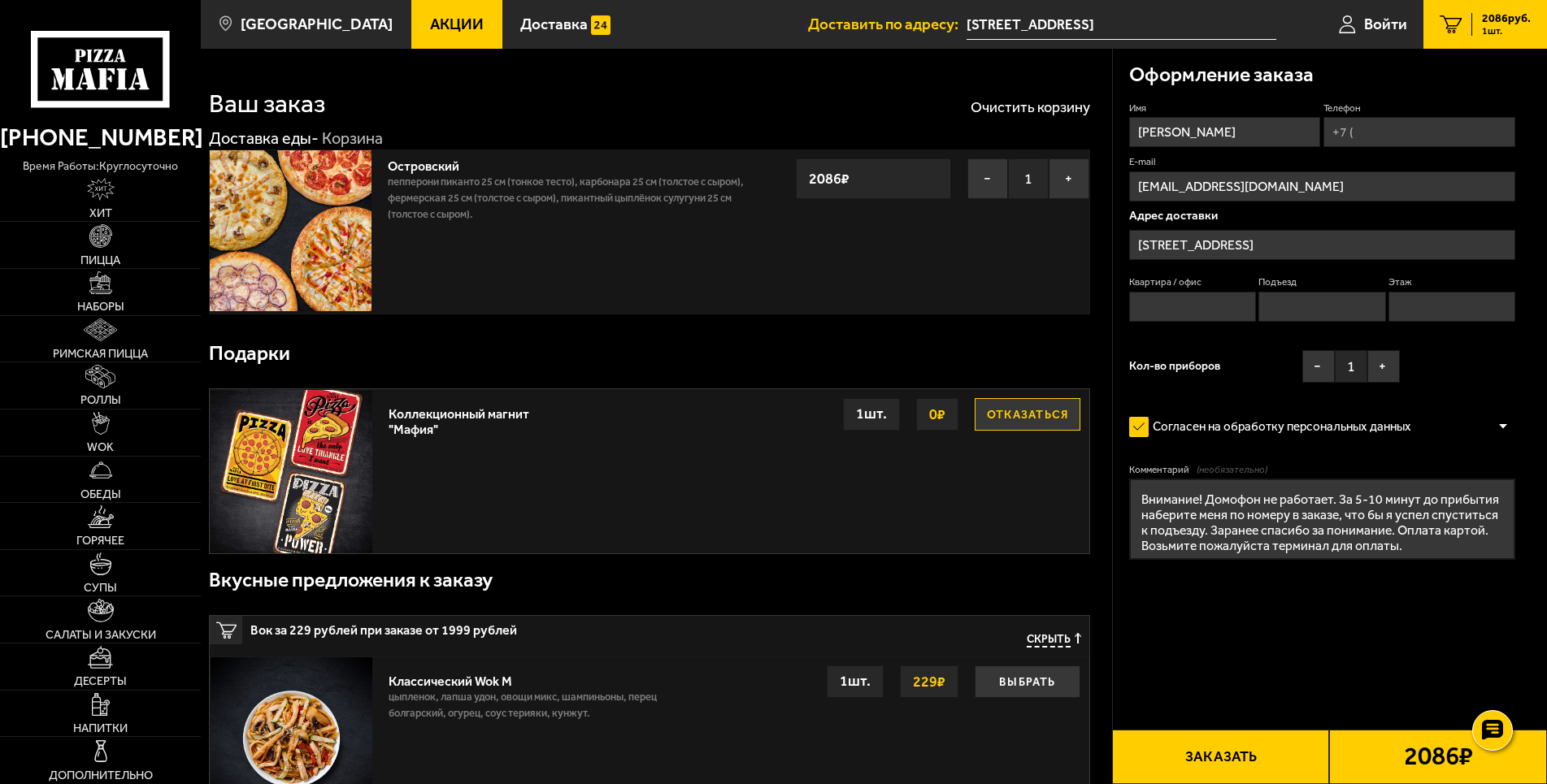 click on "улица Савушкина, 77" at bounding box center (1121, 24) 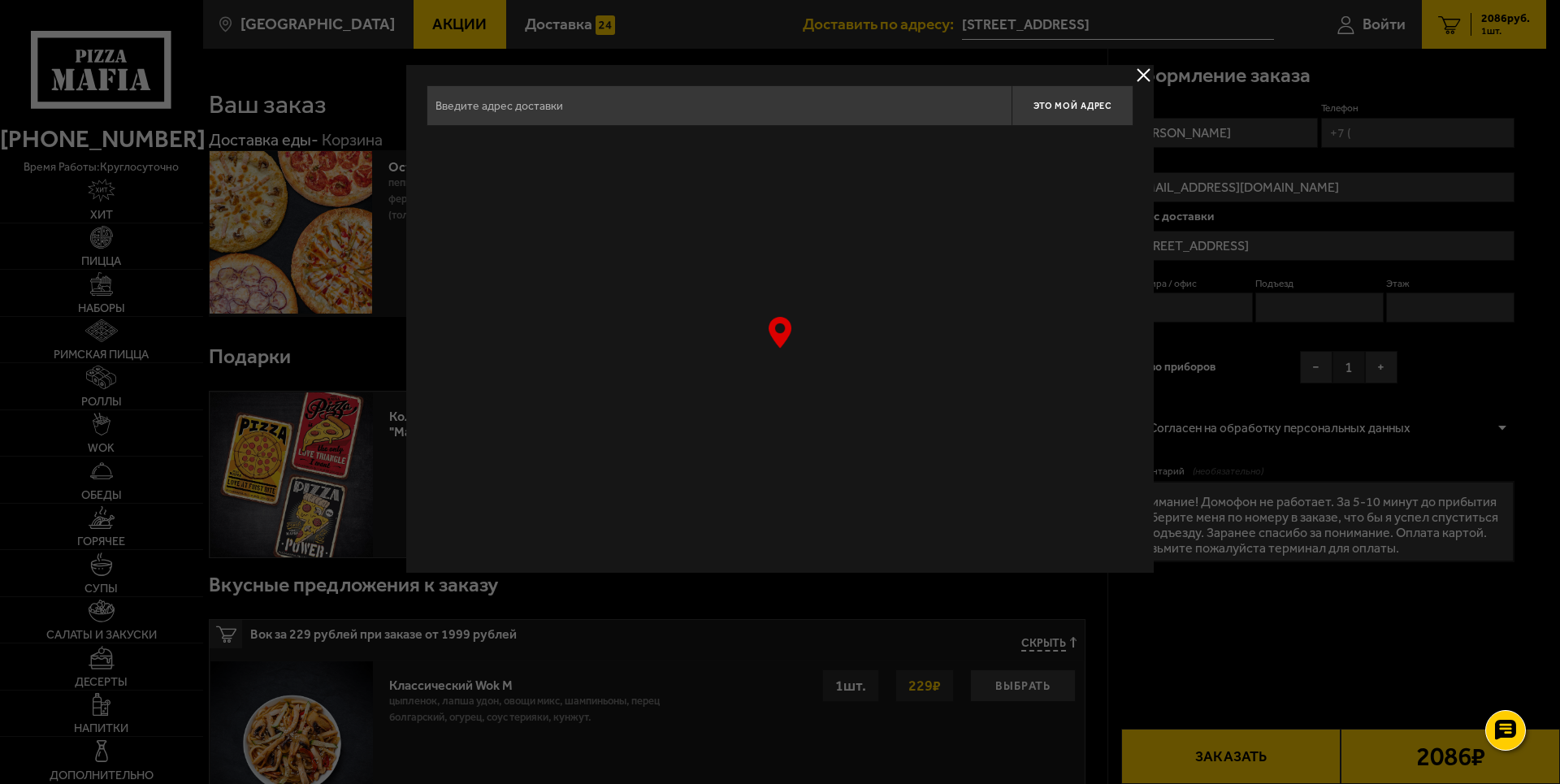 type on "[STREET_ADDRESS]" 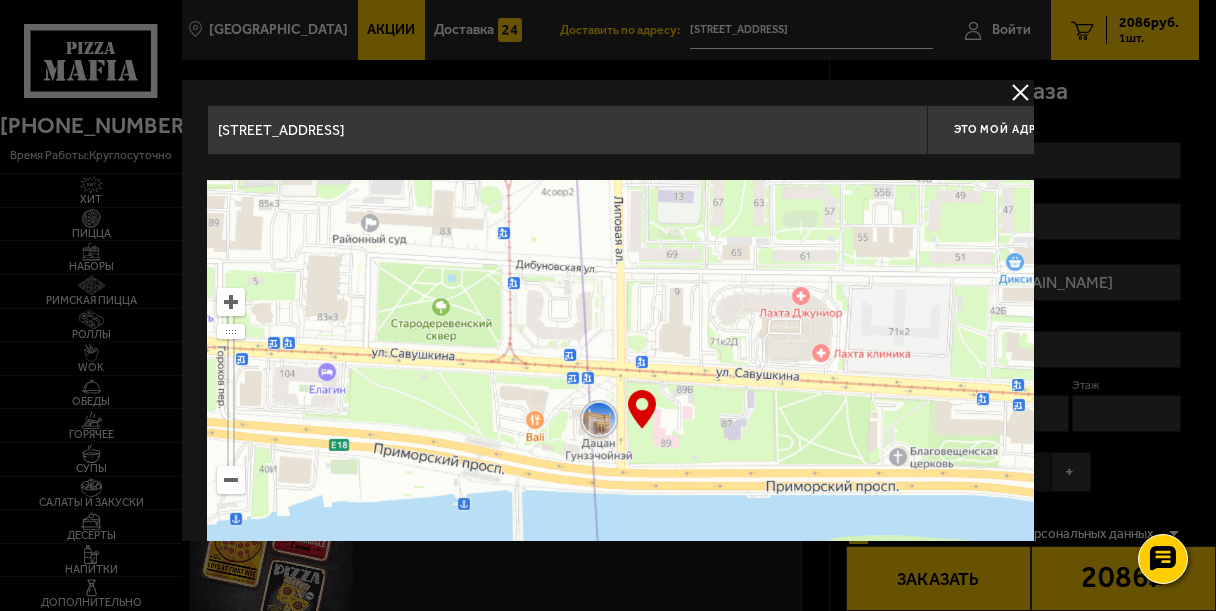 drag, startPoint x: 820, startPoint y: 418, endPoint x: 858, endPoint y: 241, distance: 181.03314 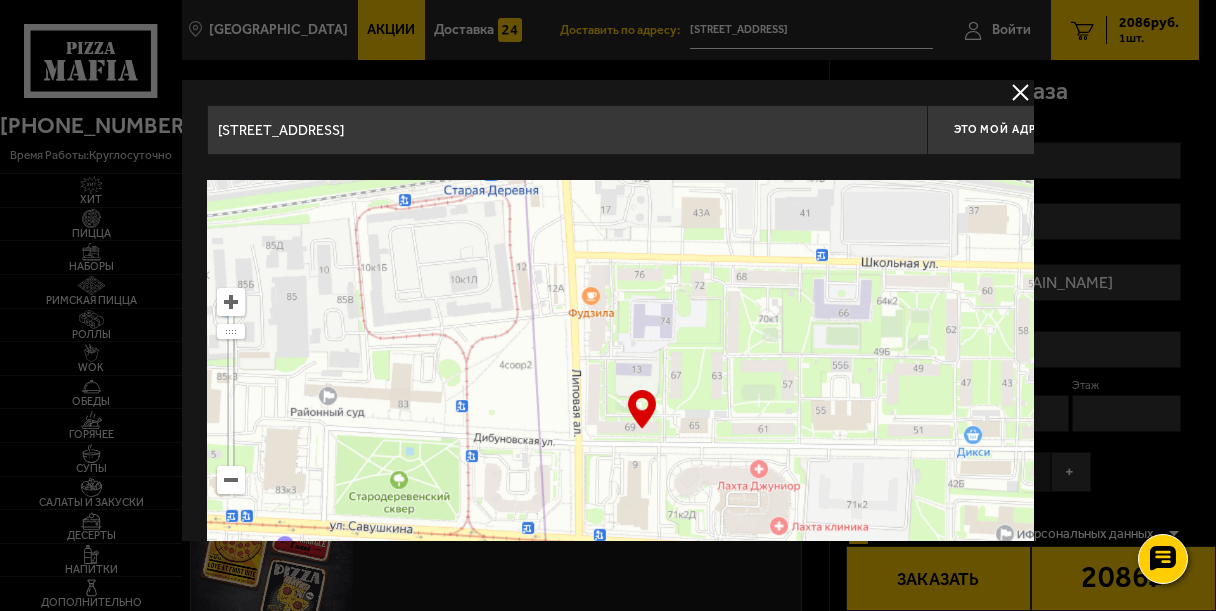 drag, startPoint x: 748, startPoint y: 418, endPoint x: 706, endPoint y: 591, distance: 178.02528 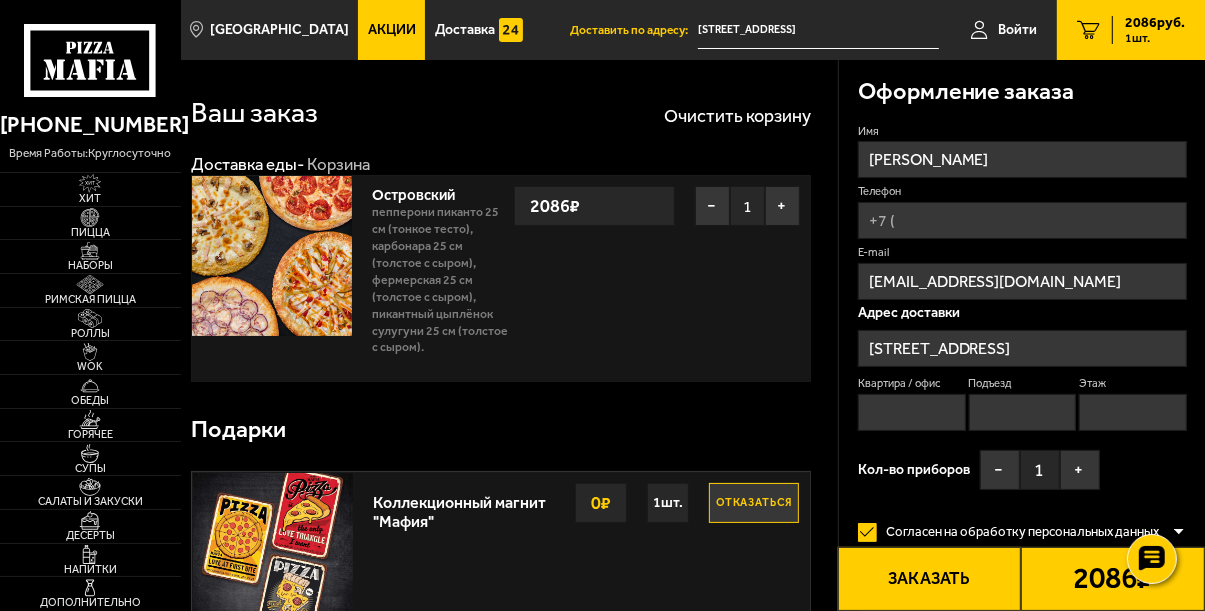 click on "[STREET_ADDRESS]" at bounding box center [1022, 348] 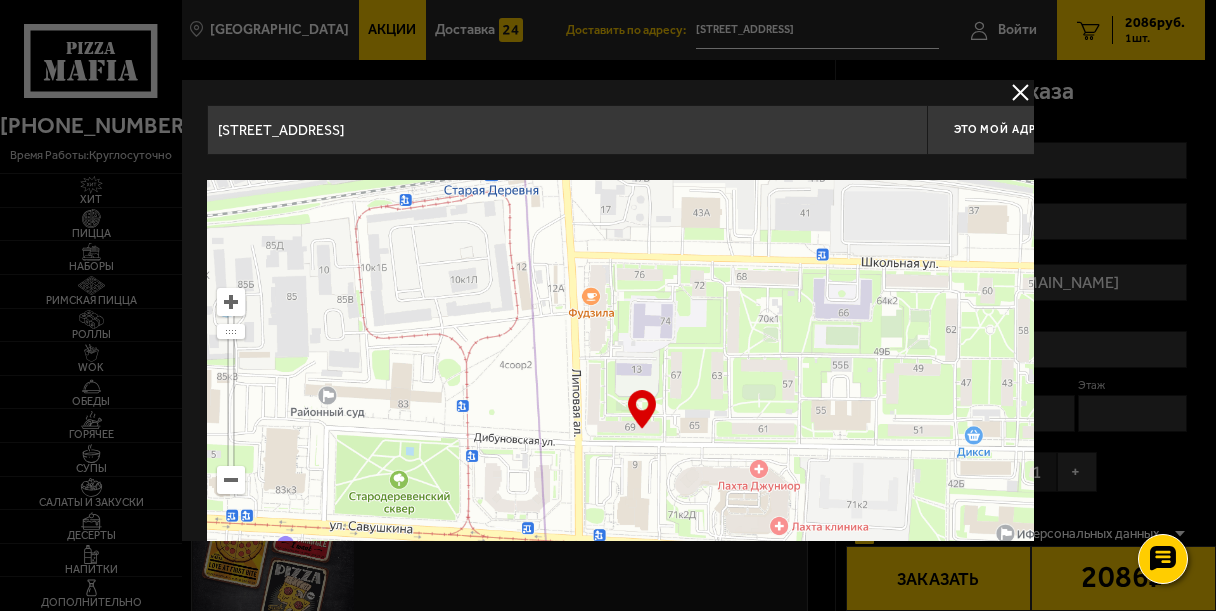 click at bounding box center [608, 305] 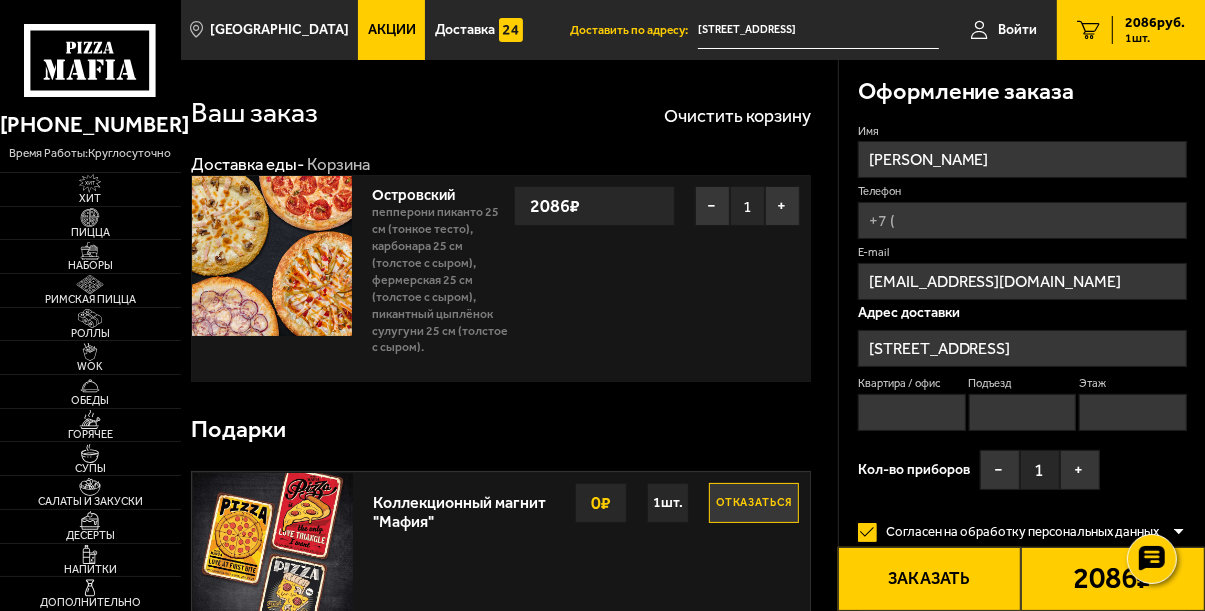 click on "Оформление заказа Имя Антон Телефон E-mail gav1983@inbox.ru Адрес доставки Дибуновская улица, 69 Квартира / офис Подъезд  Этаж  Кол-во приборов − 1 + Согласен на обработку персональных данных Оформить заказ без звонка оператора Вы будете зарегистрированы автоматически. Комментарий   (необязательно) Внимание! Домофон не работает. За 5-10 минут до прибытия наберите меня по номеру в заказе, что бы я успел спуститься к подъезду. Заранее спасибо за понимание. Оплата картой. Возьмите пожалуйста терминал для оплаты. Промокод: Применить 2086  ₽ Выбрать способ оплаты Заказать" at bounding box center (1022, 417) 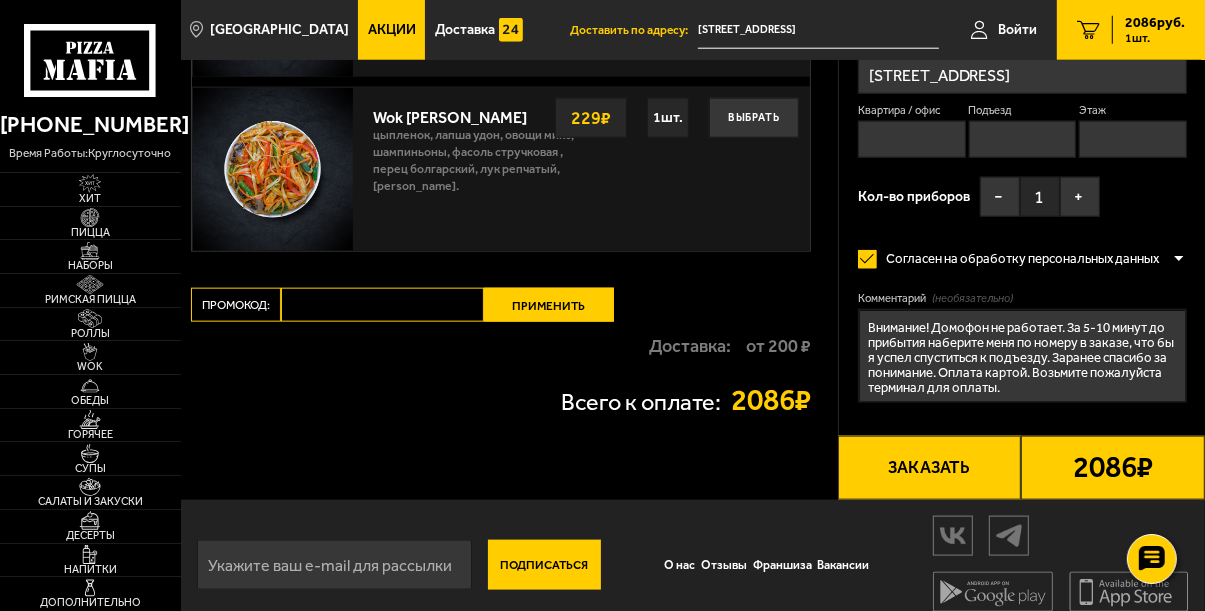 scroll, scrollTop: 1581, scrollLeft: 0, axis: vertical 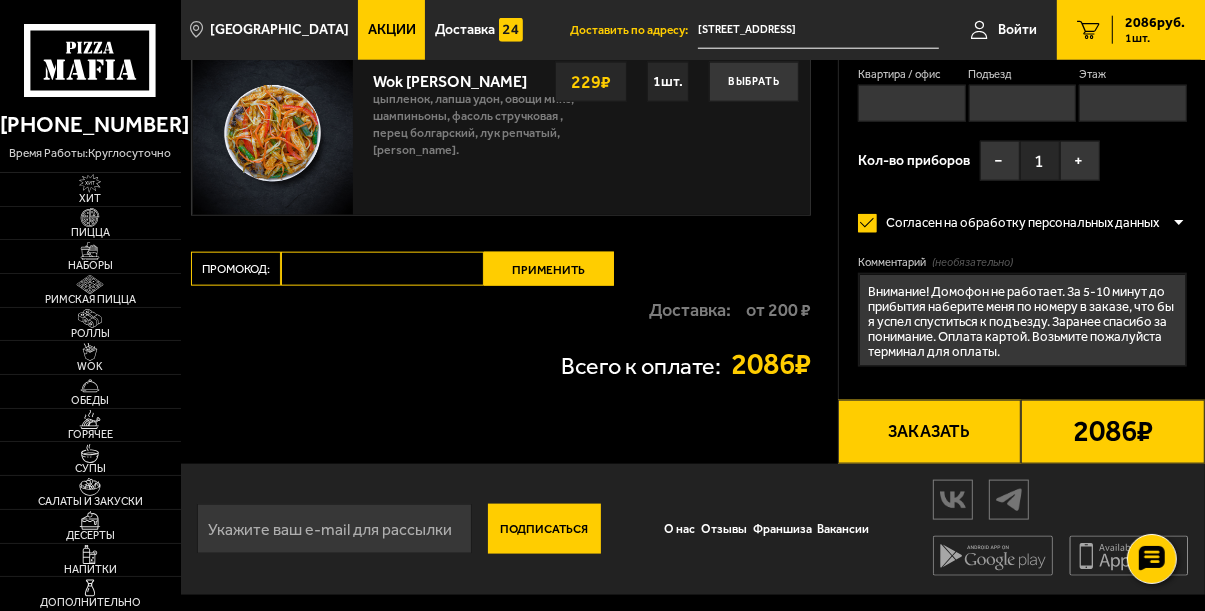 paste on "mf0043" 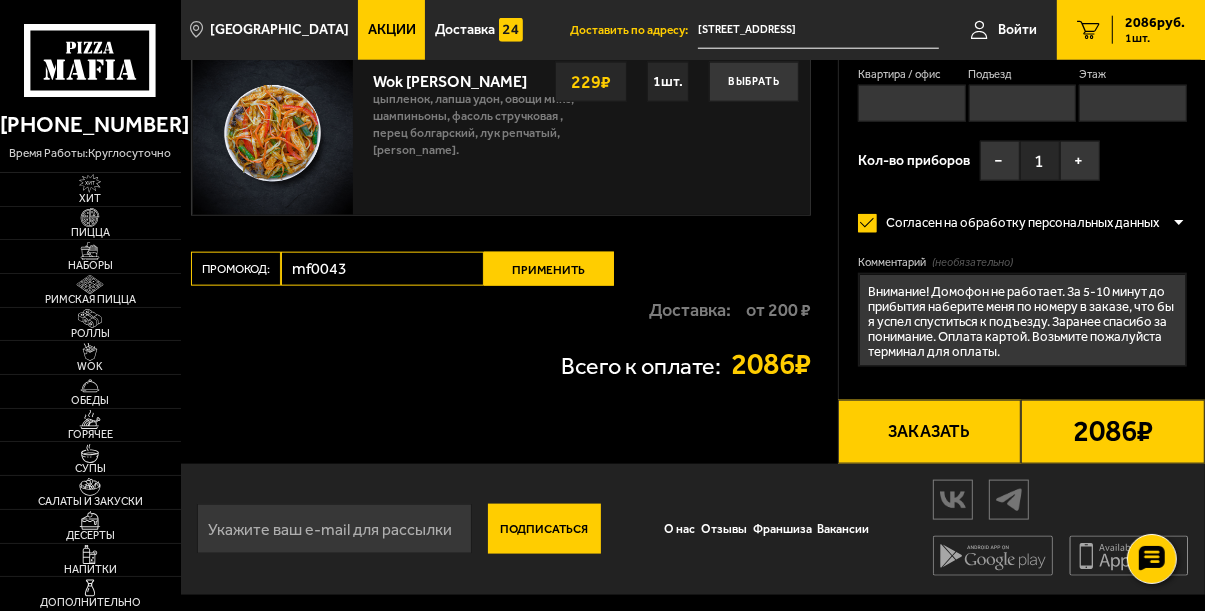 type on "mf0043" 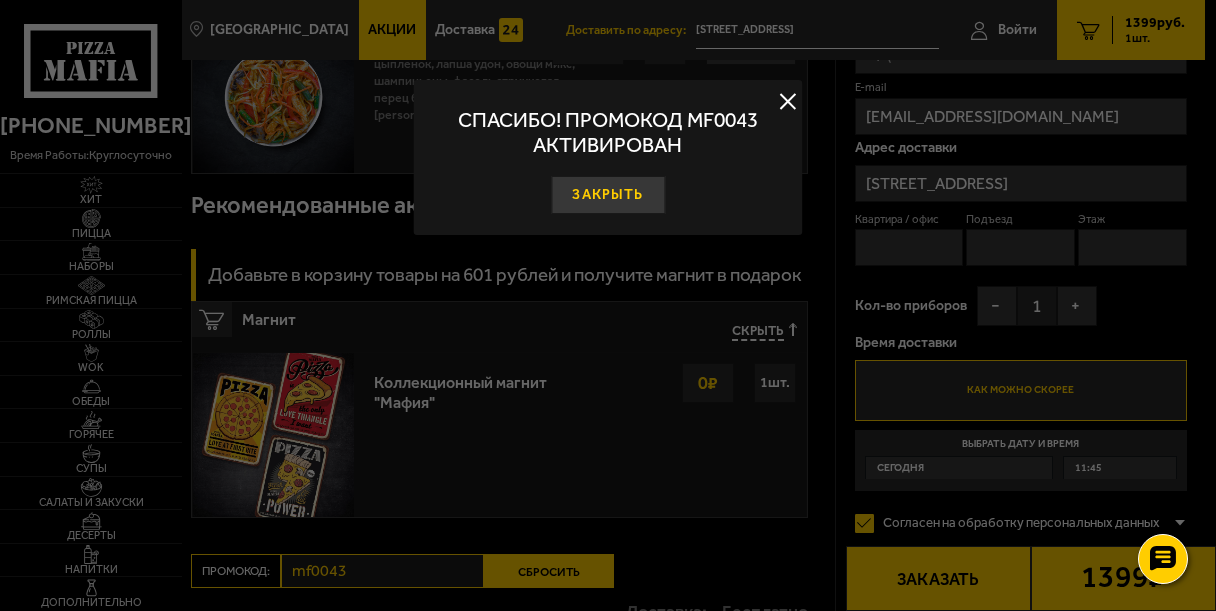 click on "Закрыть" at bounding box center [608, 195] 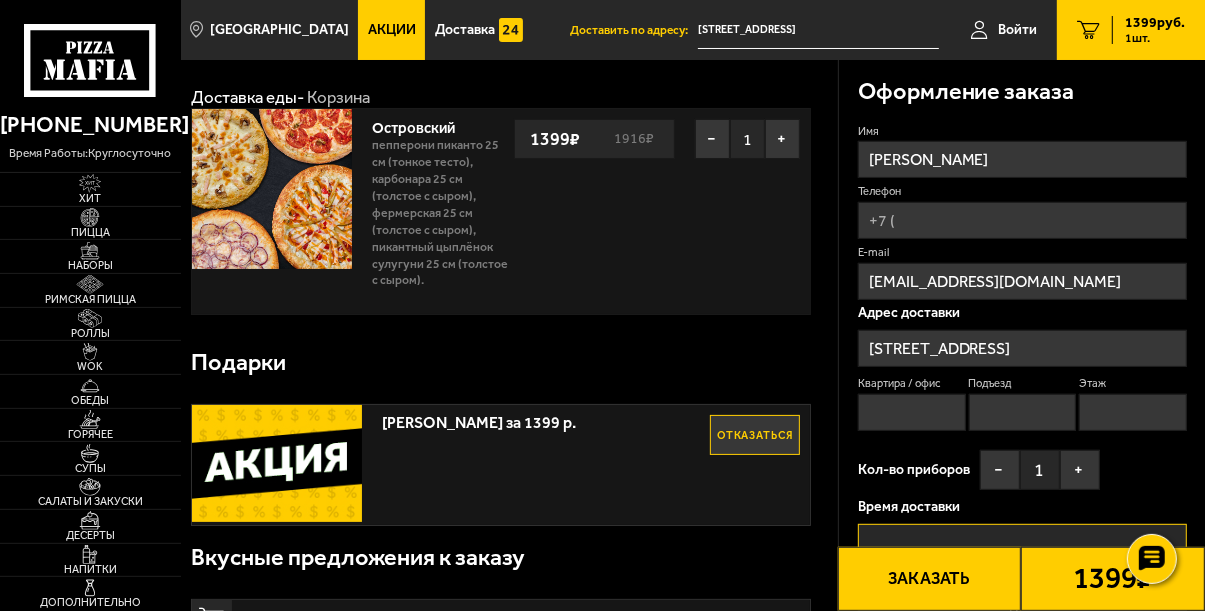 scroll, scrollTop: 0, scrollLeft: 0, axis: both 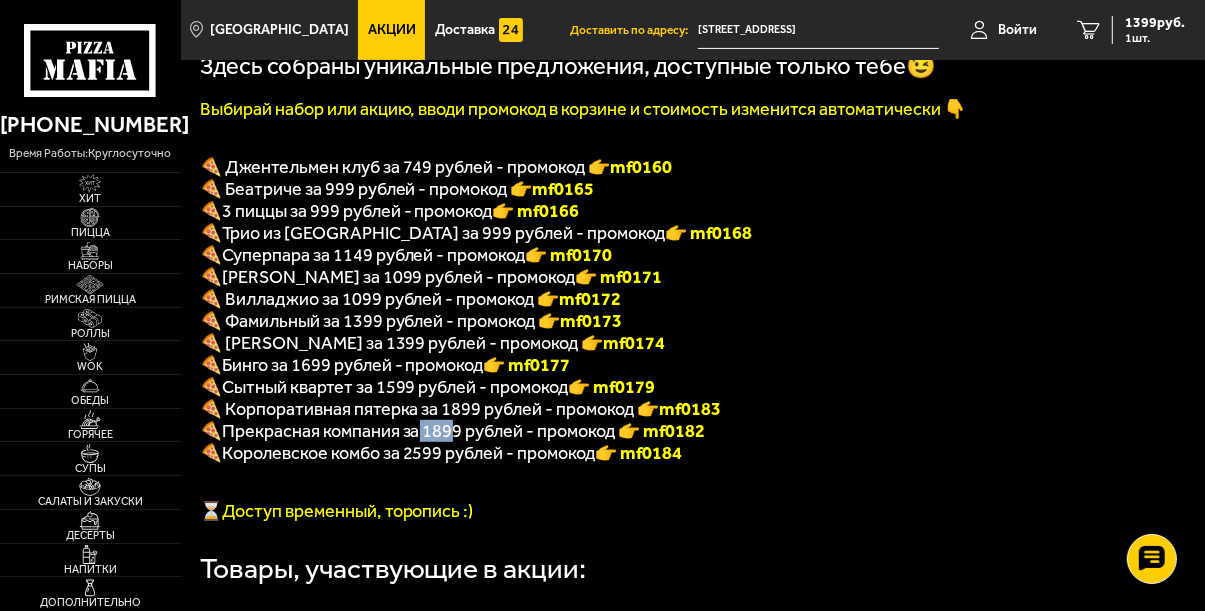drag, startPoint x: 422, startPoint y: 449, endPoint x: 459, endPoint y: 455, distance: 37.48333 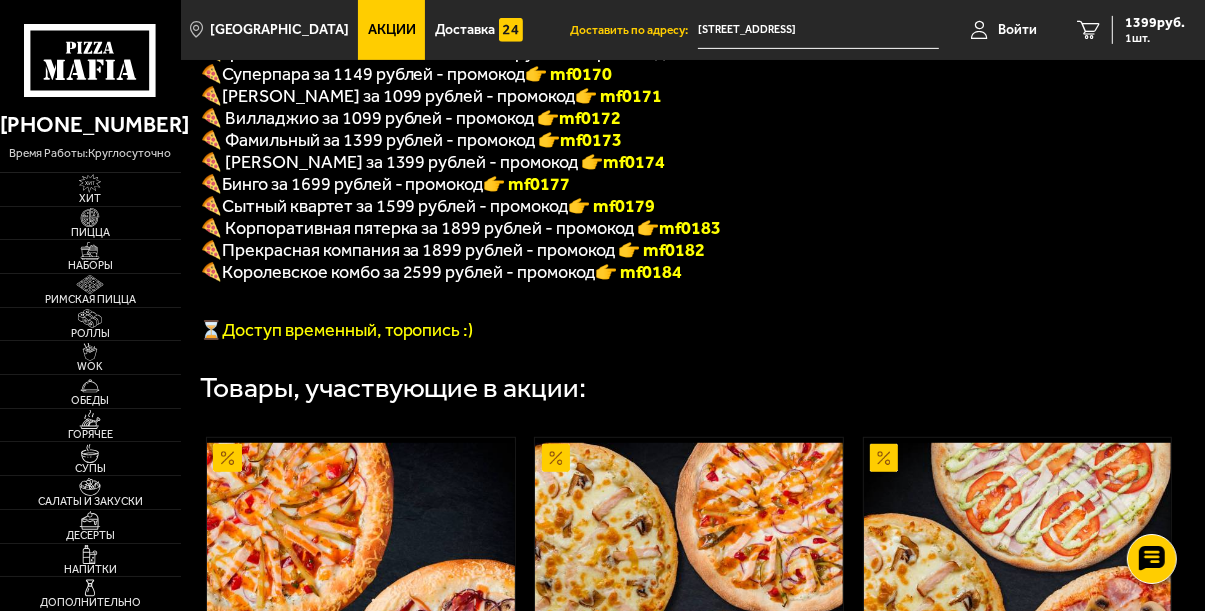 scroll, scrollTop: 440, scrollLeft: 0, axis: vertical 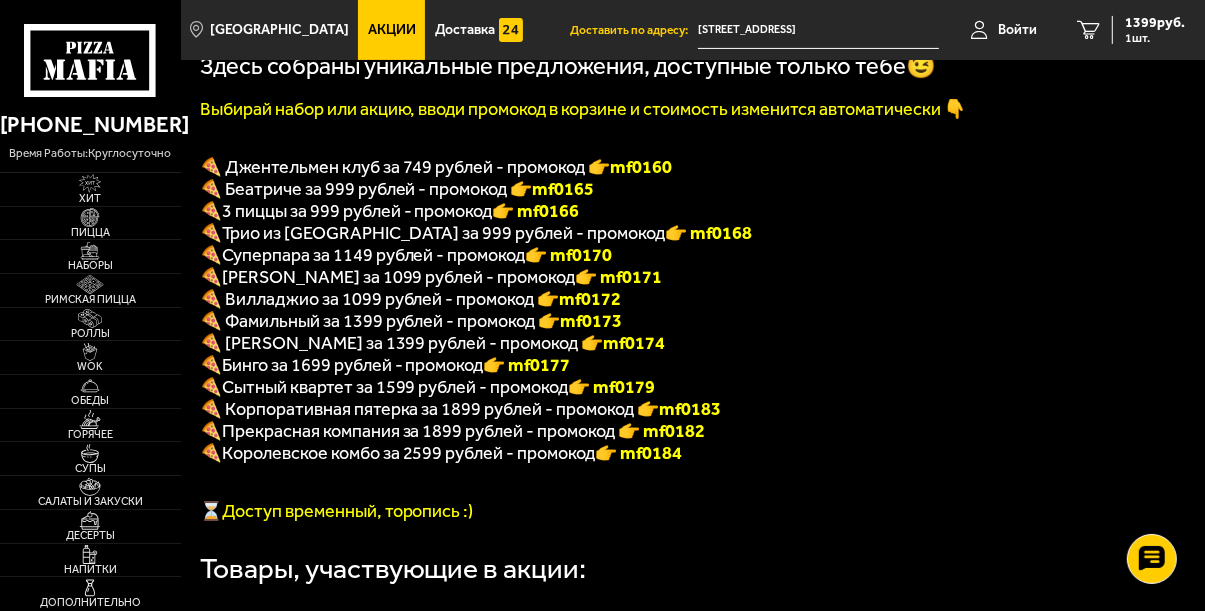 click on "👉 mf0182" at bounding box center (662, 431) 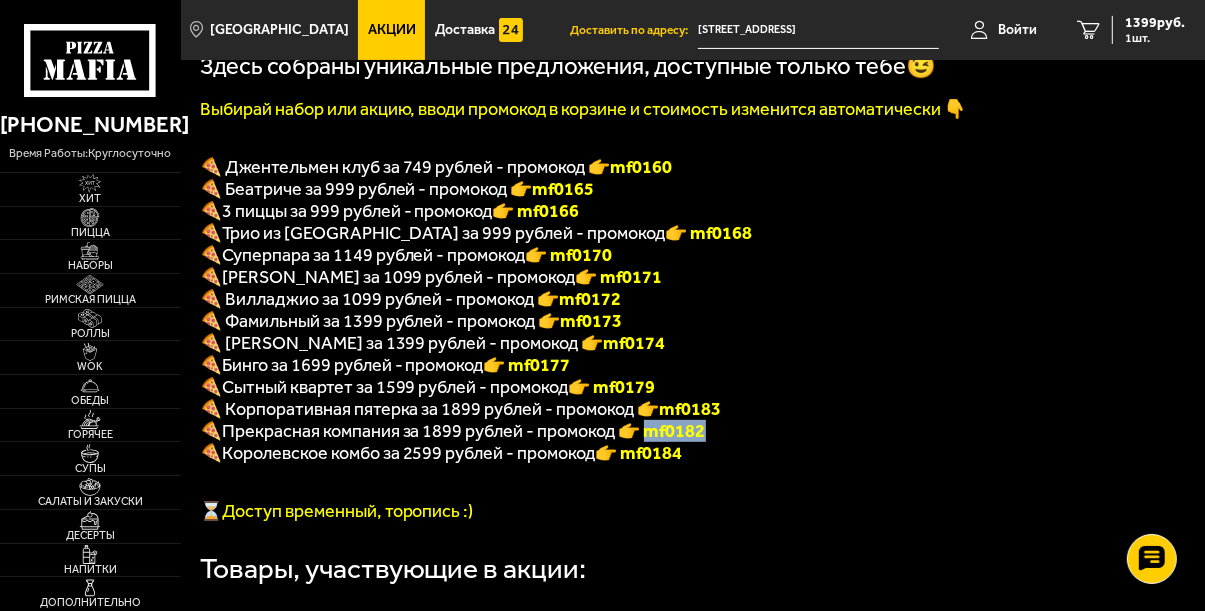 click on "👉 mf0182" at bounding box center [662, 431] 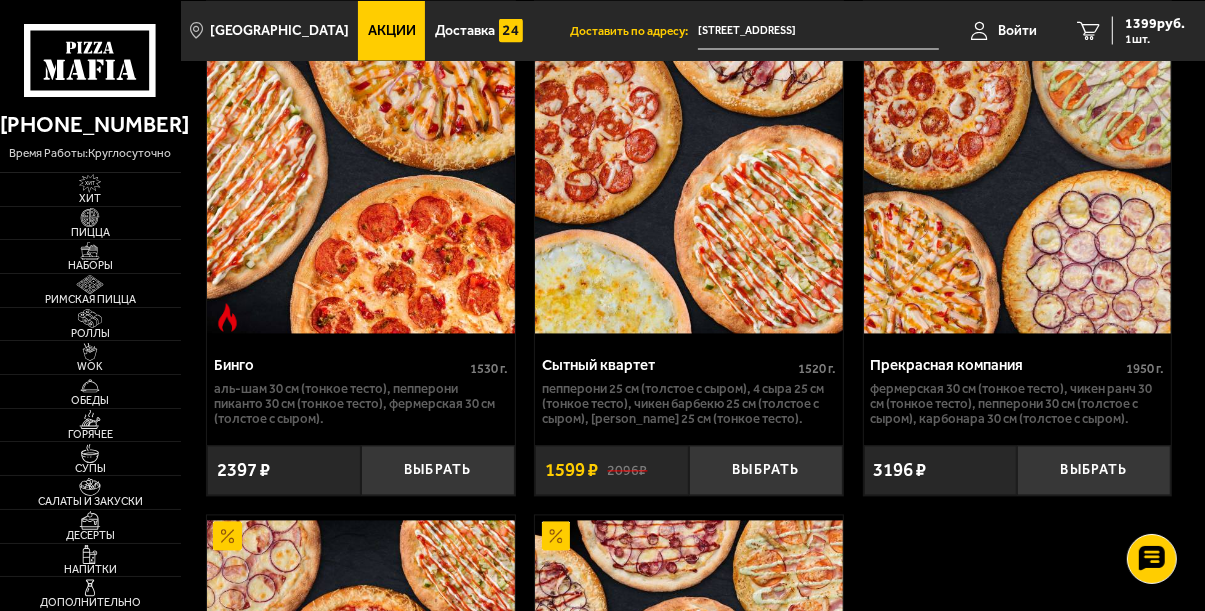 scroll, scrollTop: 2557, scrollLeft: 0, axis: vertical 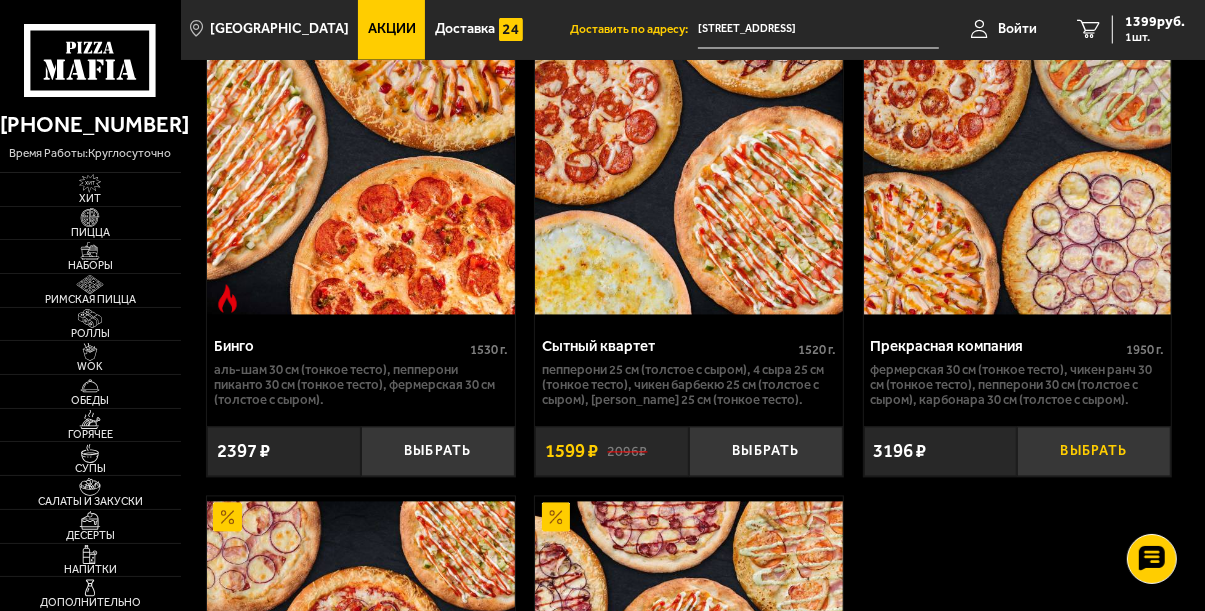 click on "Выбрать" at bounding box center [1094, 452] 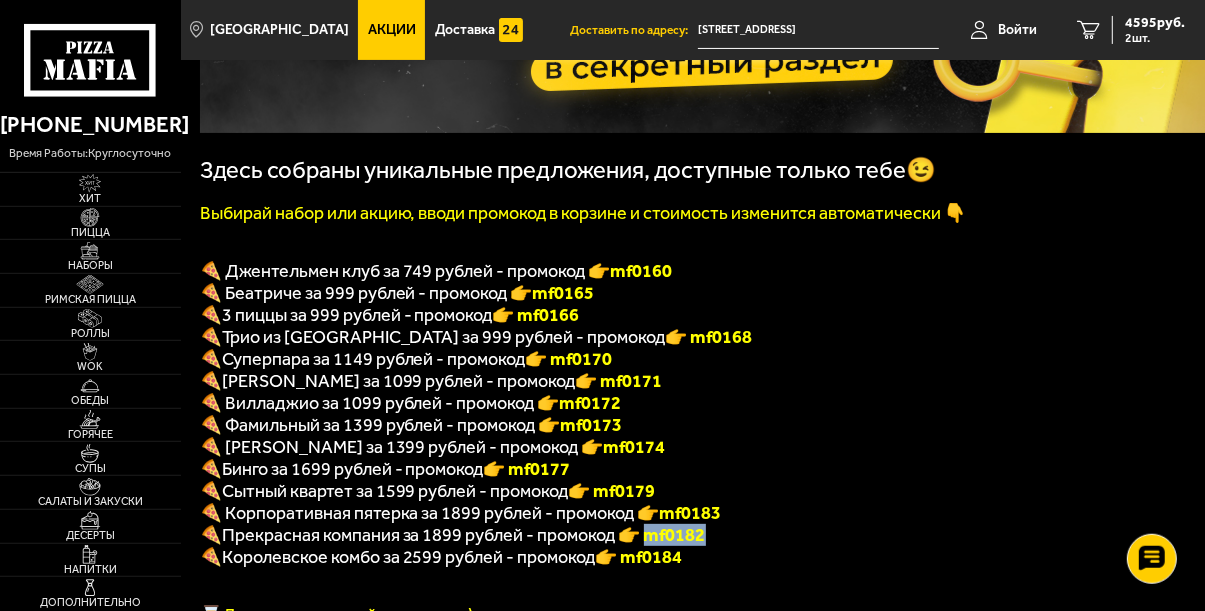 scroll, scrollTop: 291, scrollLeft: 0, axis: vertical 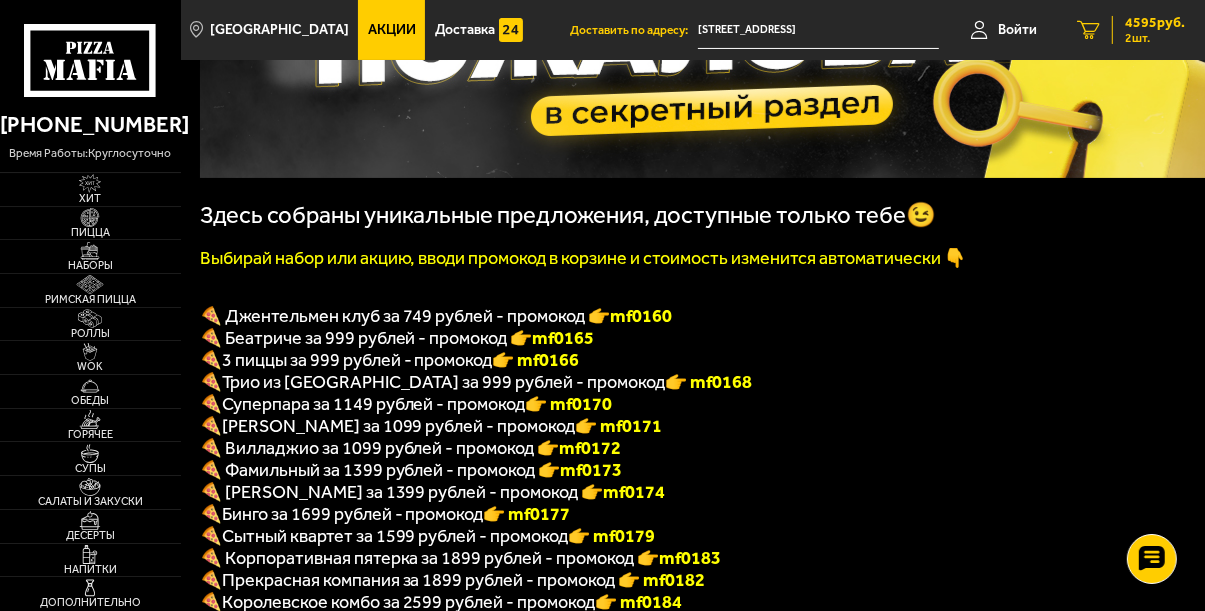 click on "4595  руб." at bounding box center (1155, 23) 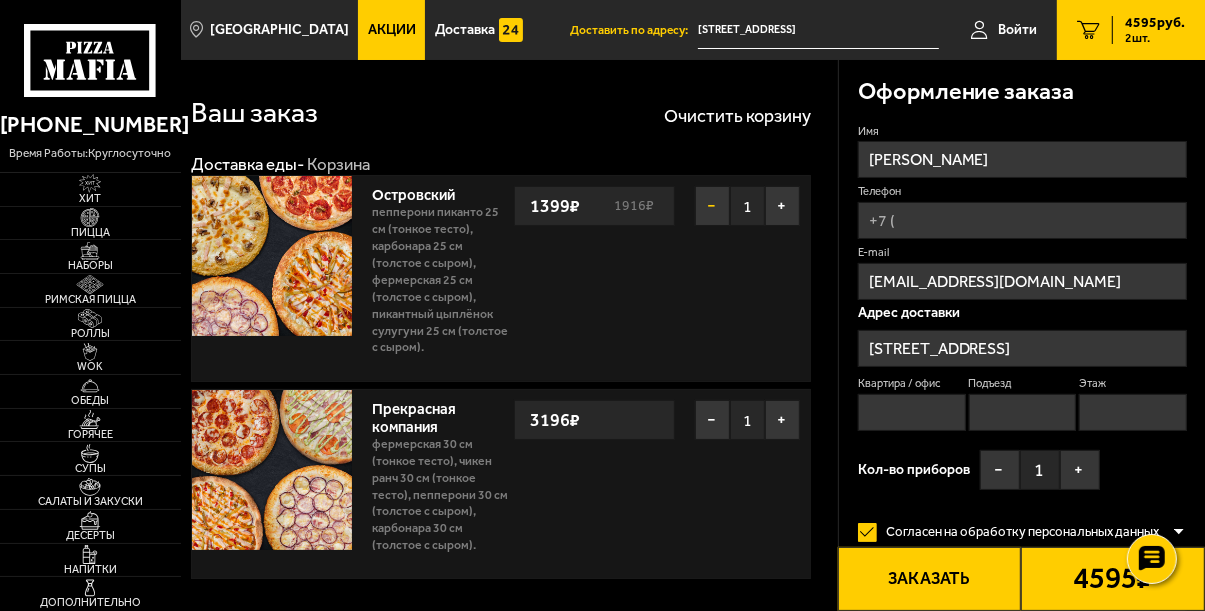 click on "−" at bounding box center (712, 206) 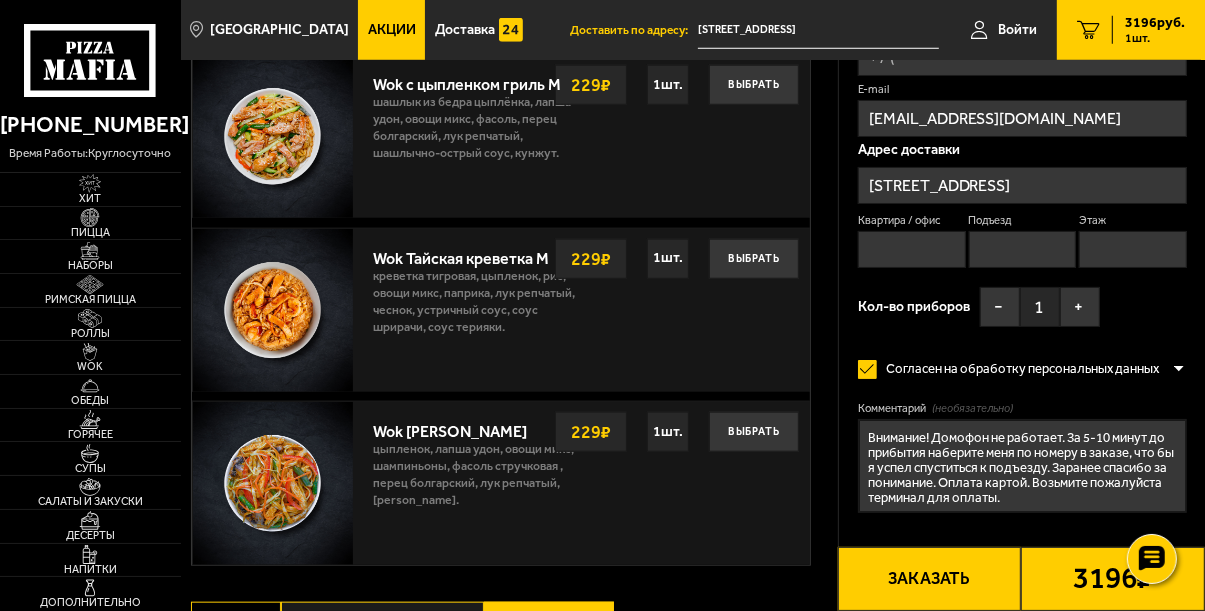 scroll, scrollTop: 1565, scrollLeft: 0, axis: vertical 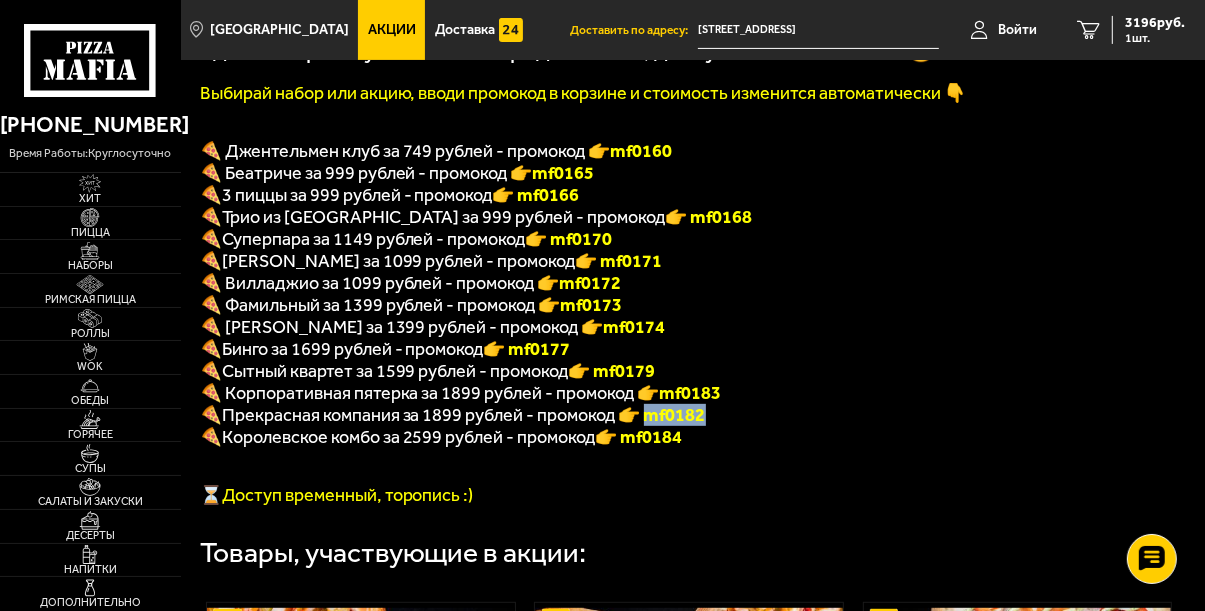 drag, startPoint x: 719, startPoint y: 423, endPoint x: 657, endPoint y: 434, distance: 62.968246 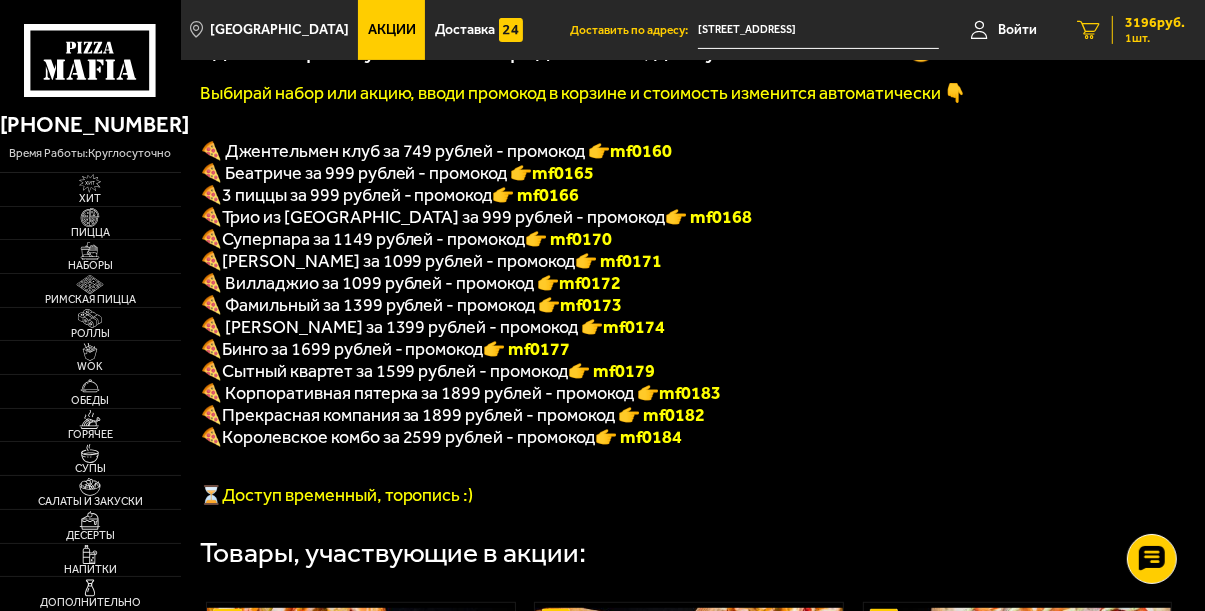 click on "3196  руб." at bounding box center (1155, 23) 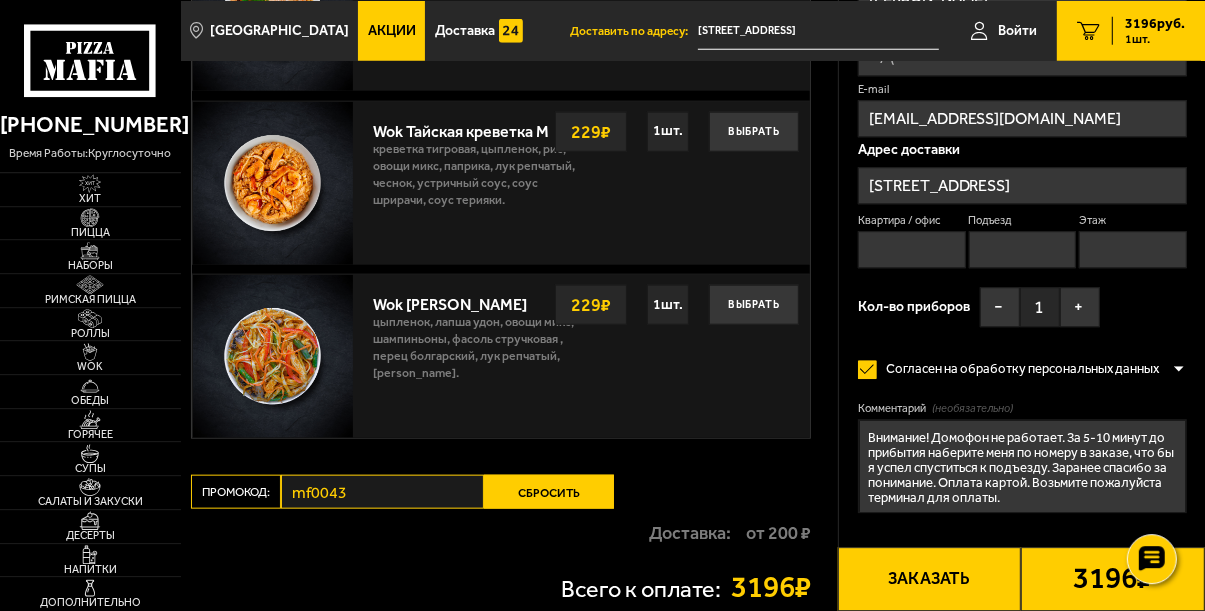 scroll, scrollTop: 1542, scrollLeft: 0, axis: vertical 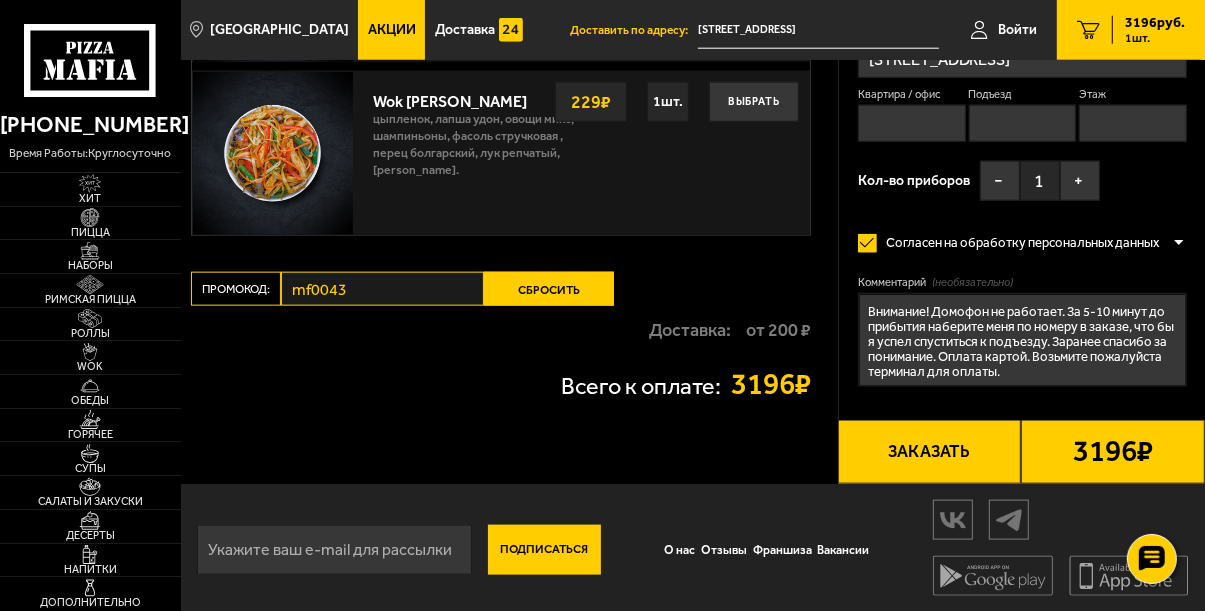 click on "Сбросить" at bounding box center (549, 289) 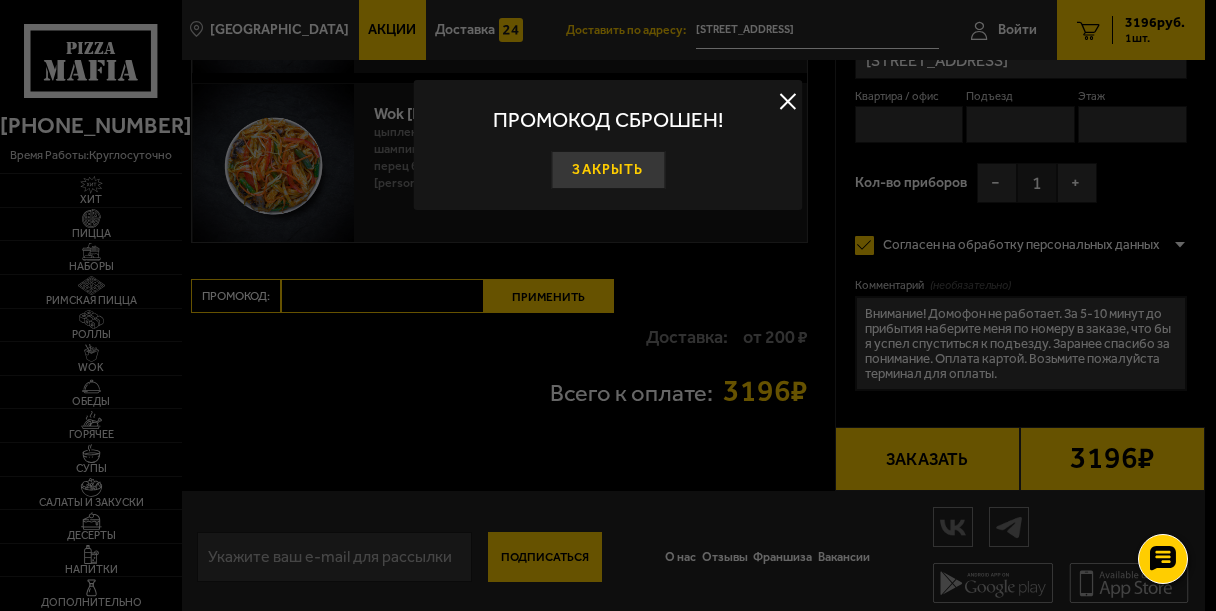 click on "Закрыть" at bounding box center [608, 170] 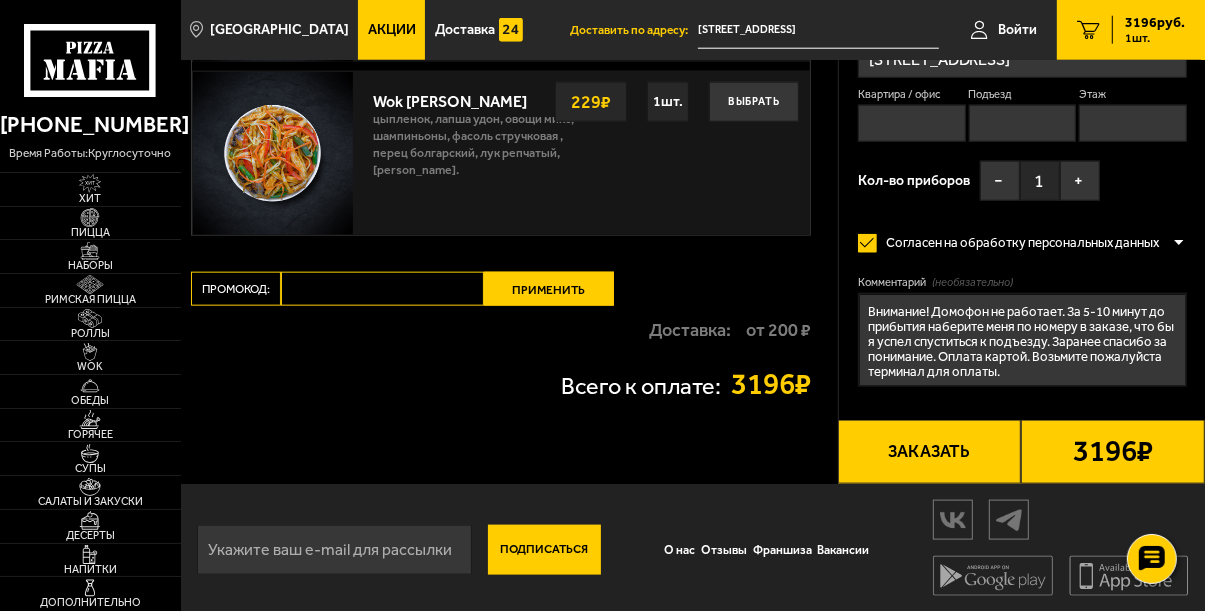 paste on "mf0182" 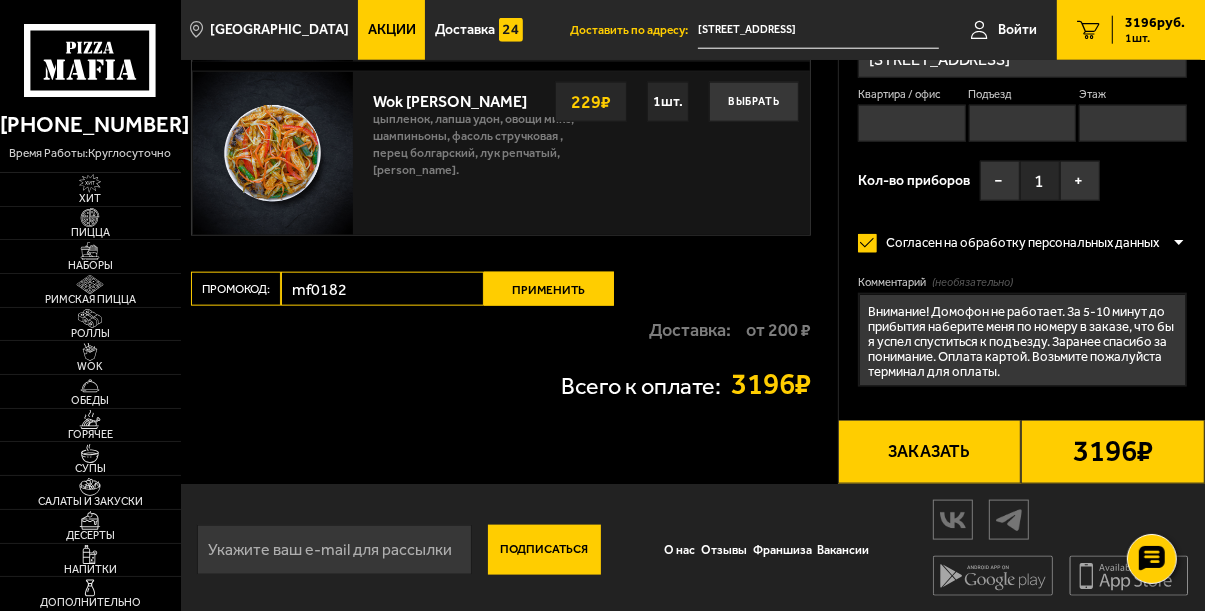 type on "mf0182" 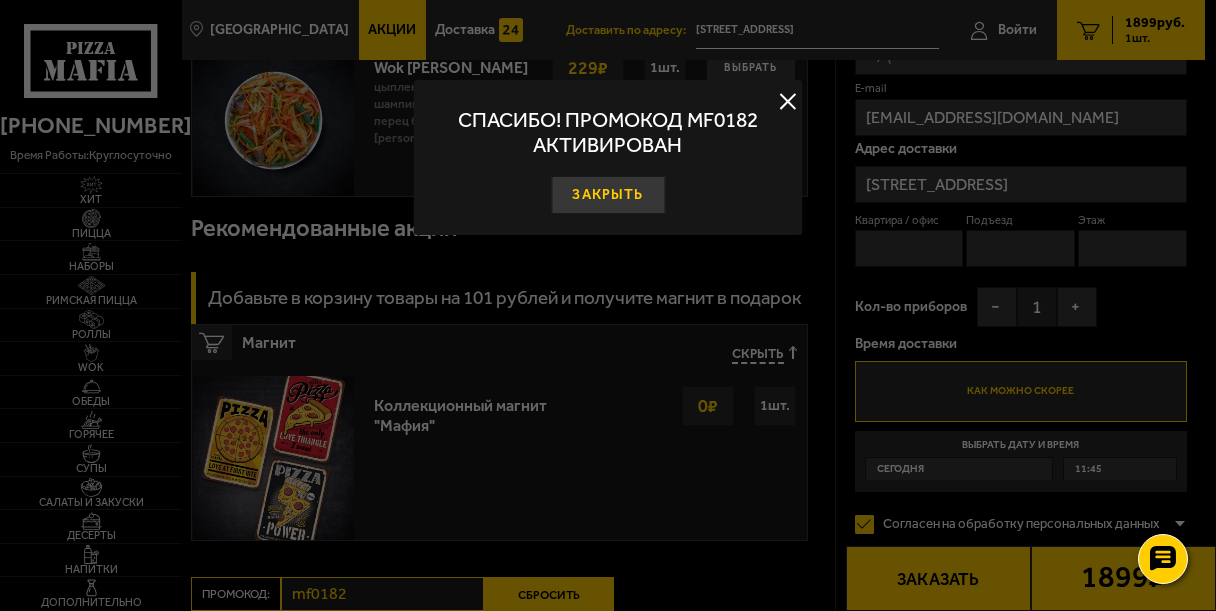 click on "Закрыть" at bounding box center (608, 195) 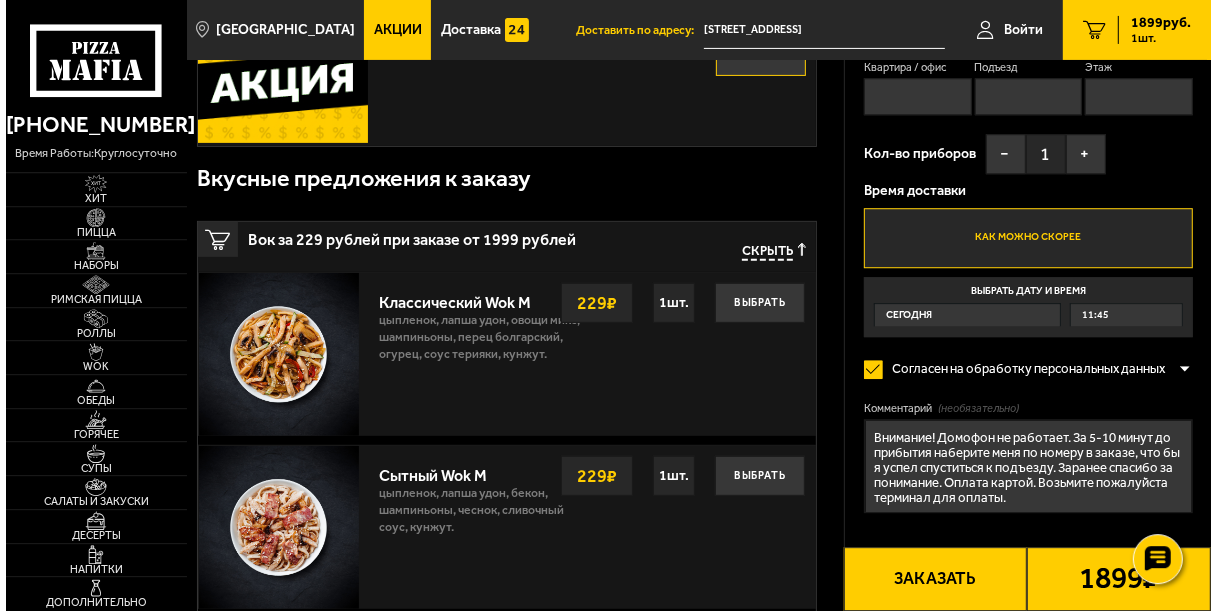 scroll, scrollTop: 220, scrollLeft: 0, axis: vertical 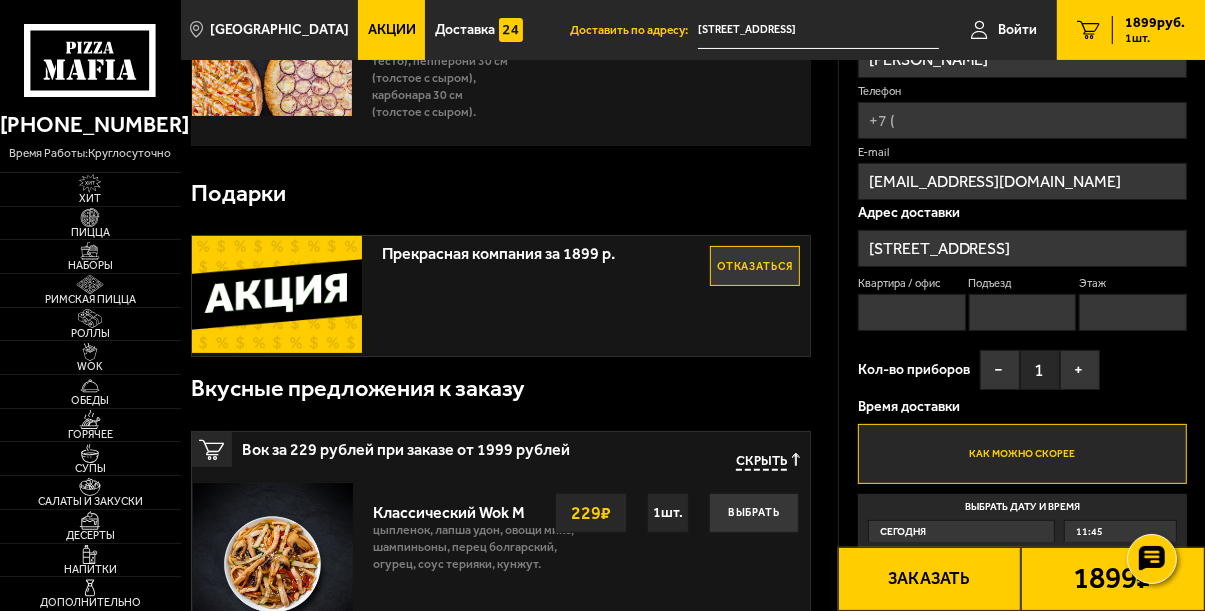click on "[STREET_ADDRESS]" at bounding box center (1022, 248) 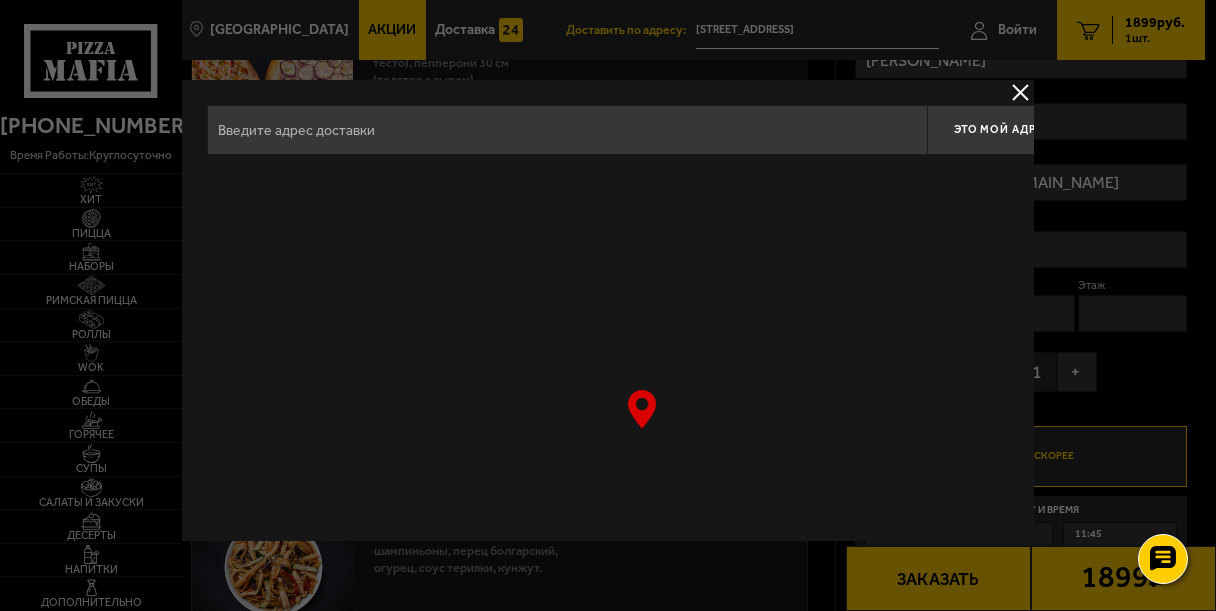 type on "[STREET_ADDRESS]" 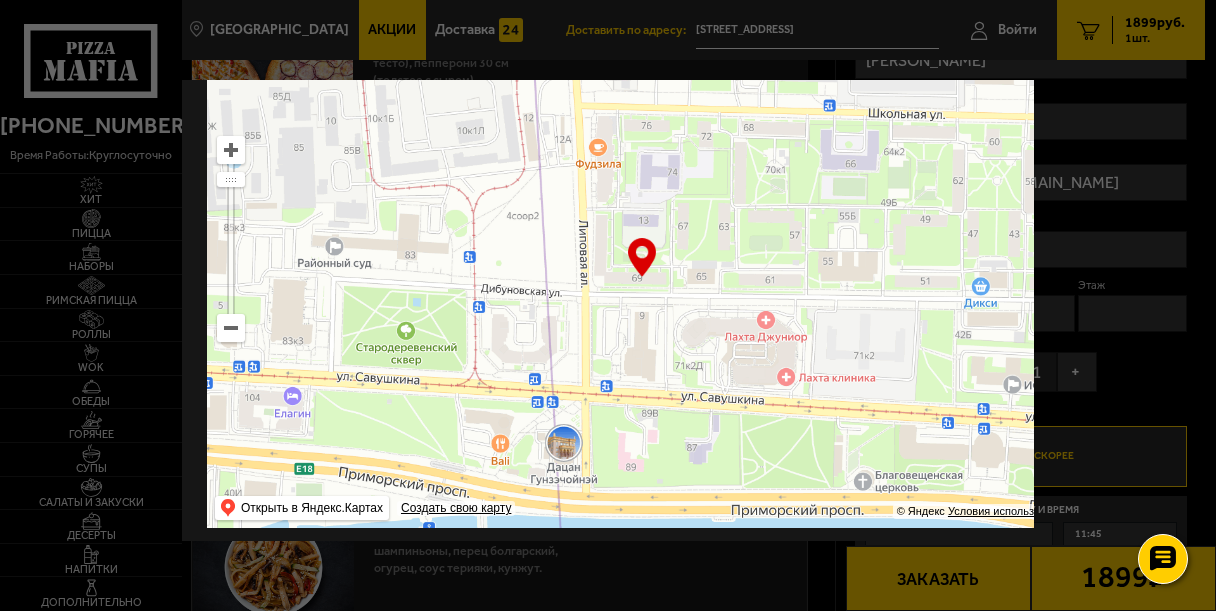 scroll, scrollTop: 175, scrollLeft: 0, axis: vertical 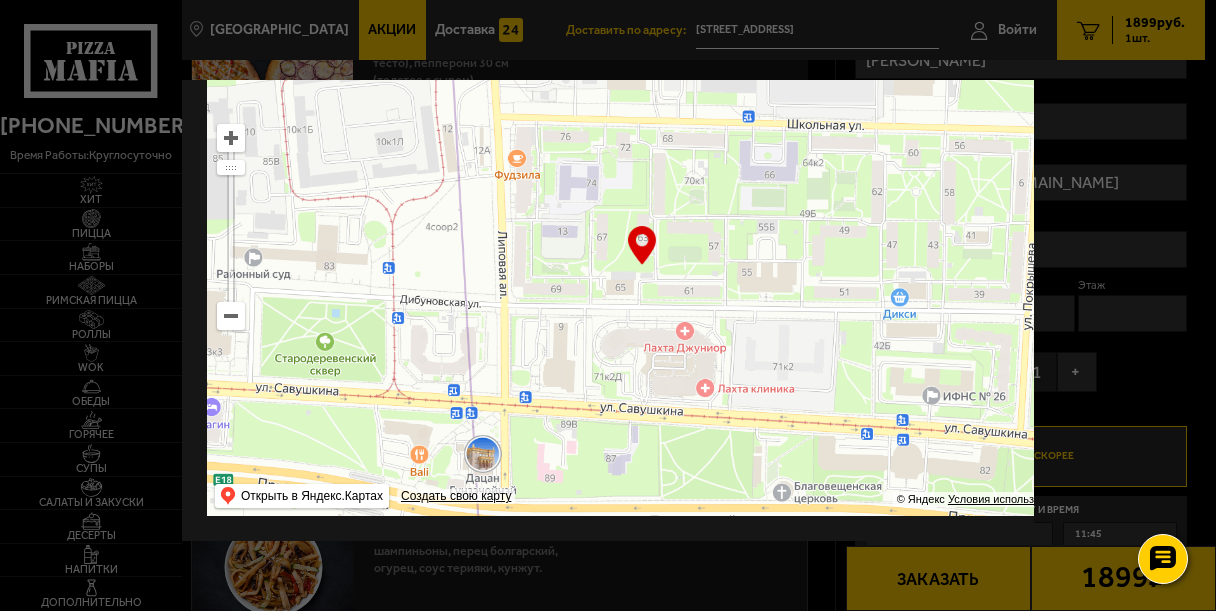 drag, startPoint x: 816, startPoint y: 289, endPoint x: 725, endPoint y: 312, distance: 93.8616 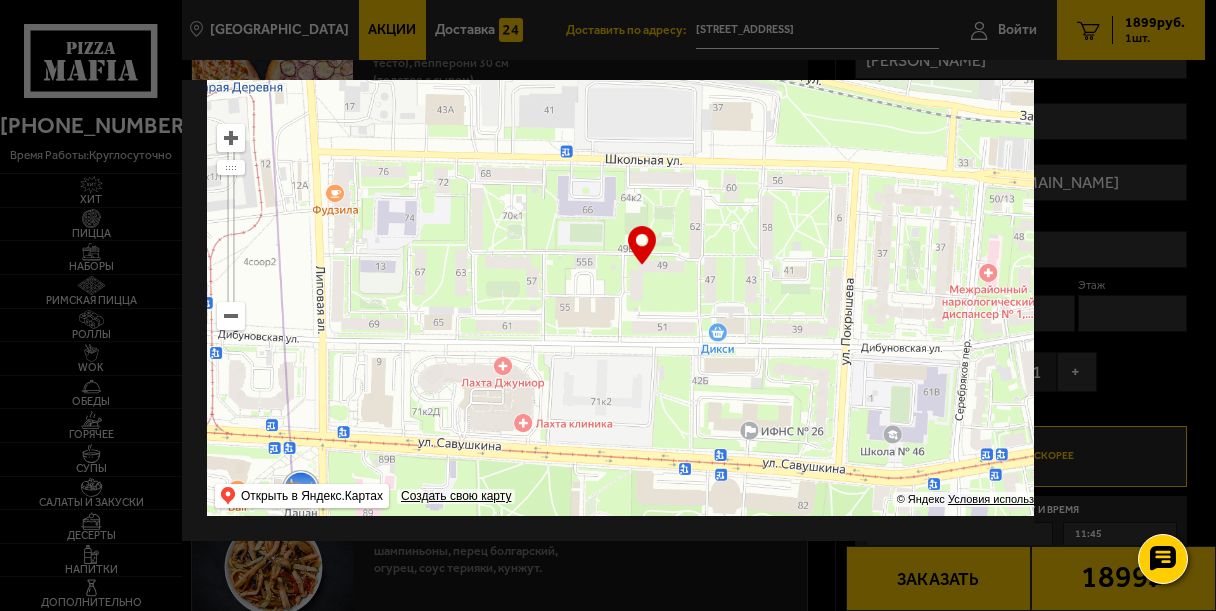 type on "[STREET_ADDRESS]" 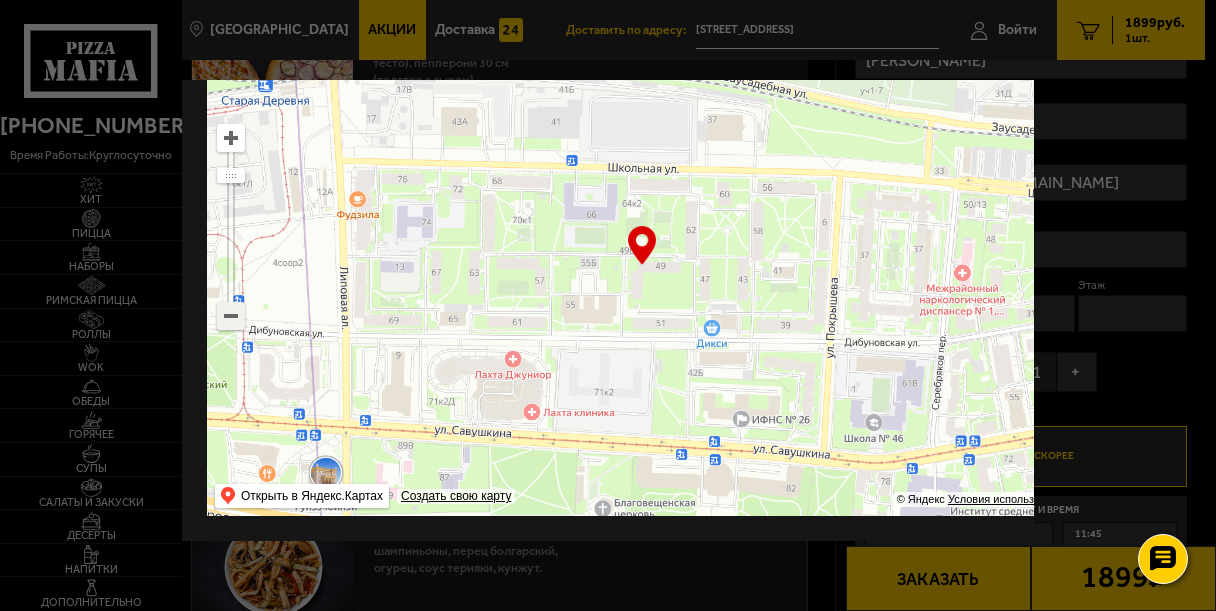 click at bounding box center (231, 316) 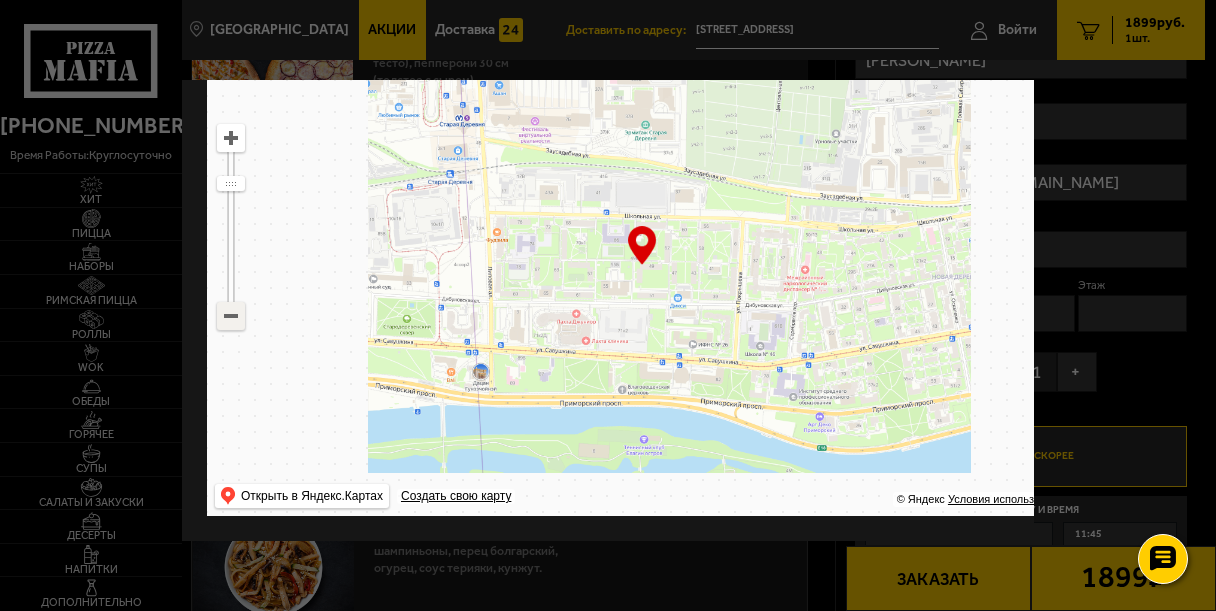 click at bounding box center [231, 316] 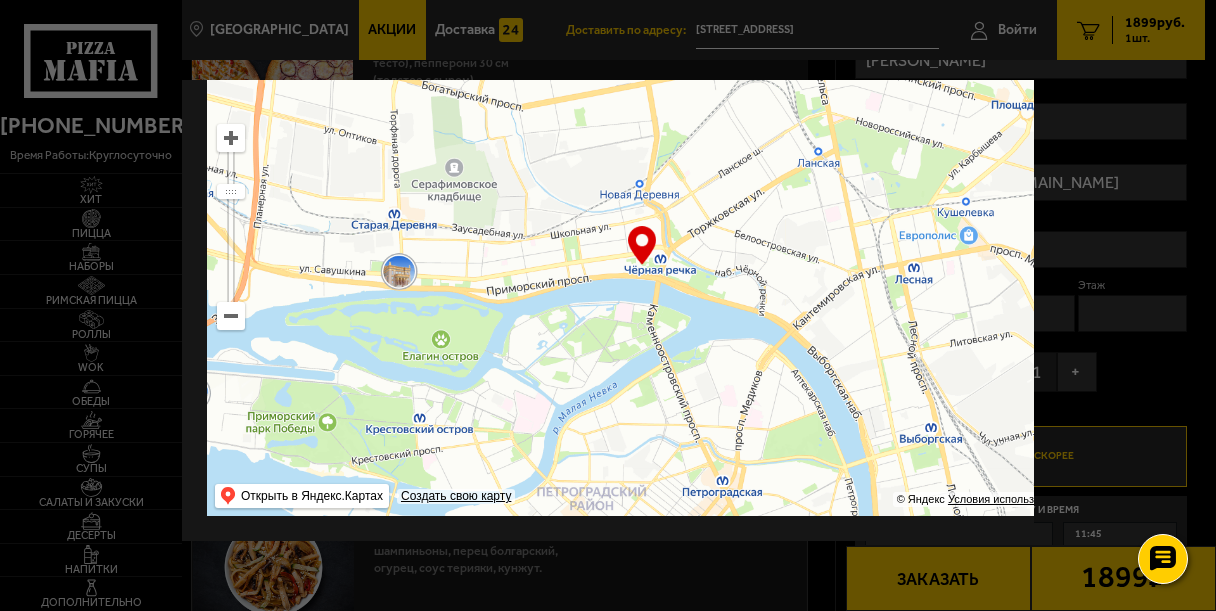 drag, startPoint x: 752, startPoint y: 329, endPoint x: 437, endPoint y: 307, distance: 315.76733 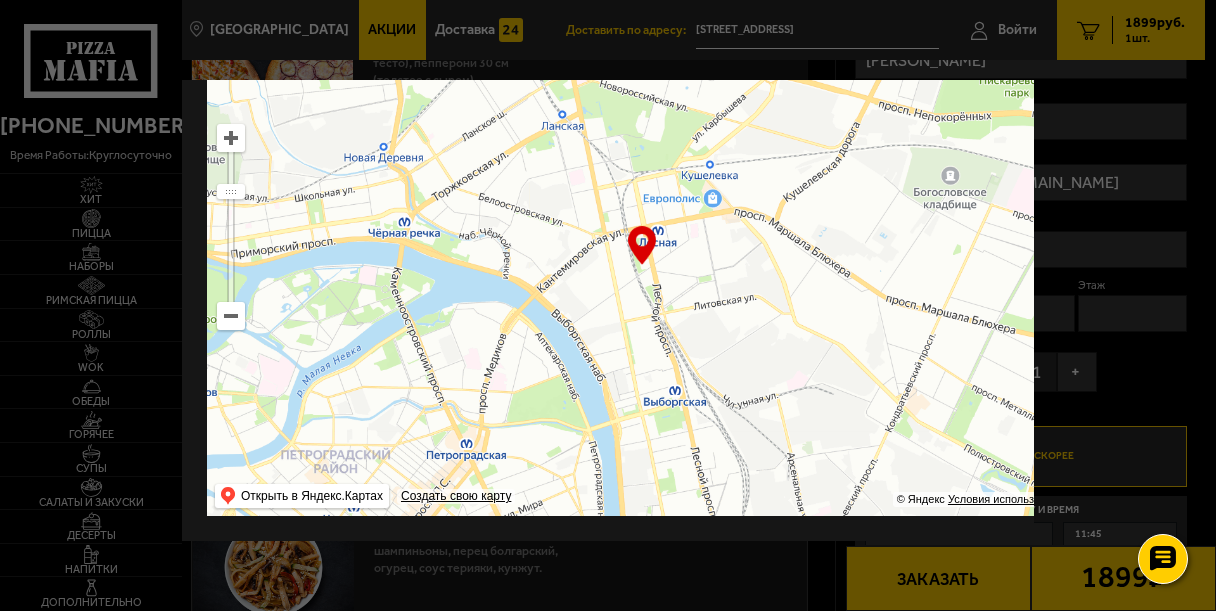 type on "[STREET_ADDRESS]" 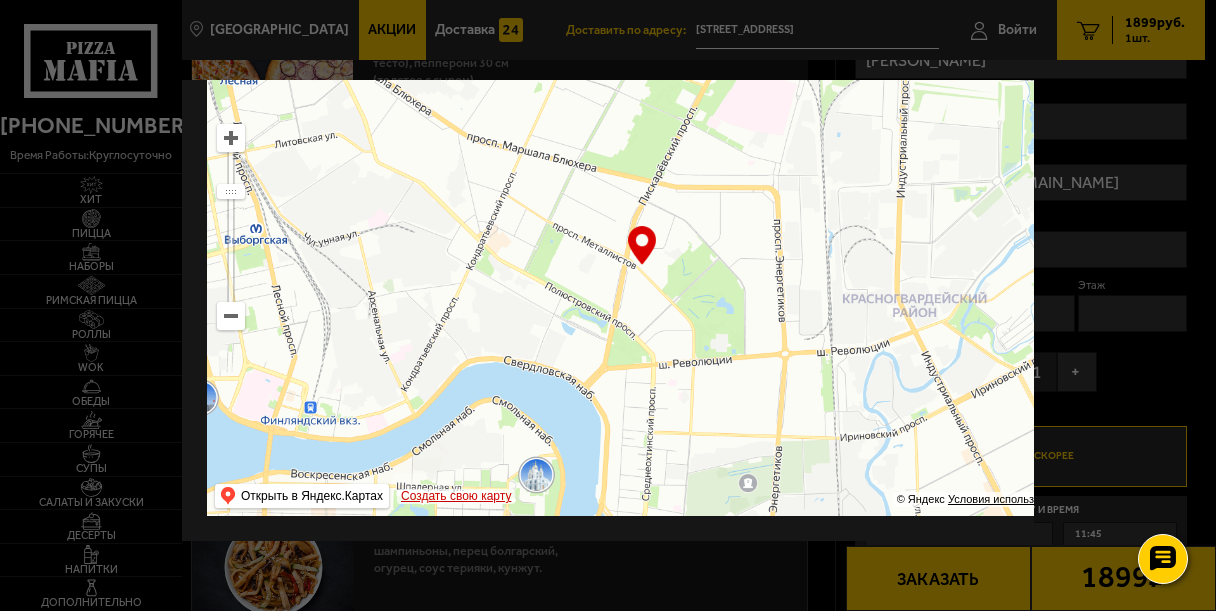 drag, startPoint x: 676, startPoint y: 336, endPoint x: 507, endPoint y: 481, distance: 222.67914 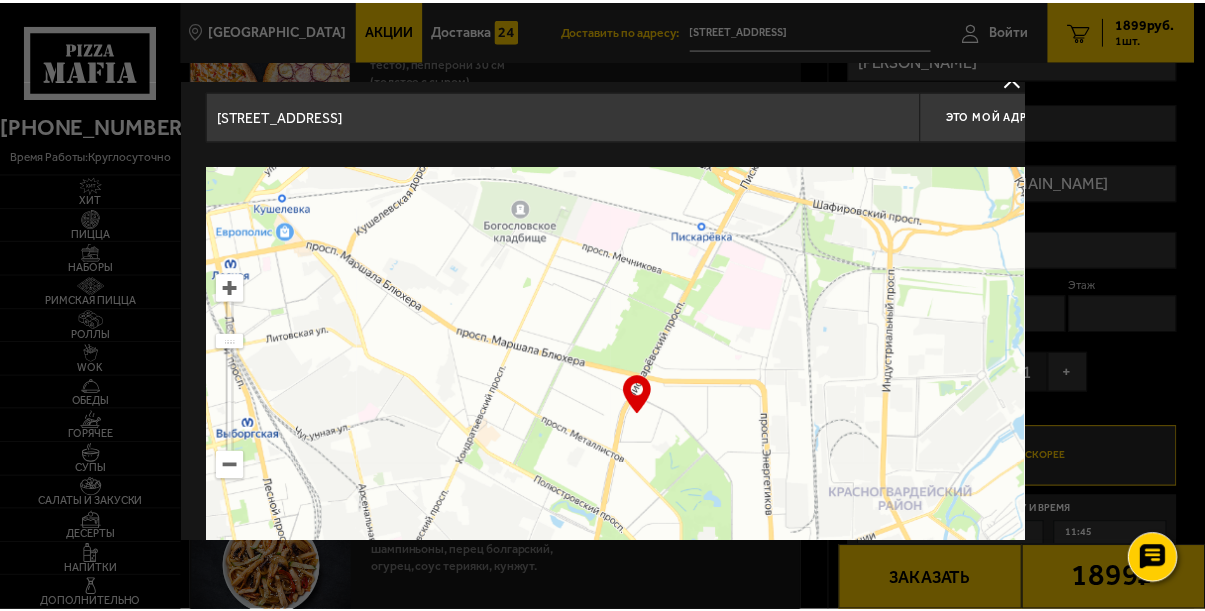 scroll, scrollTop: 0, scrollLeft: 0, axis: both 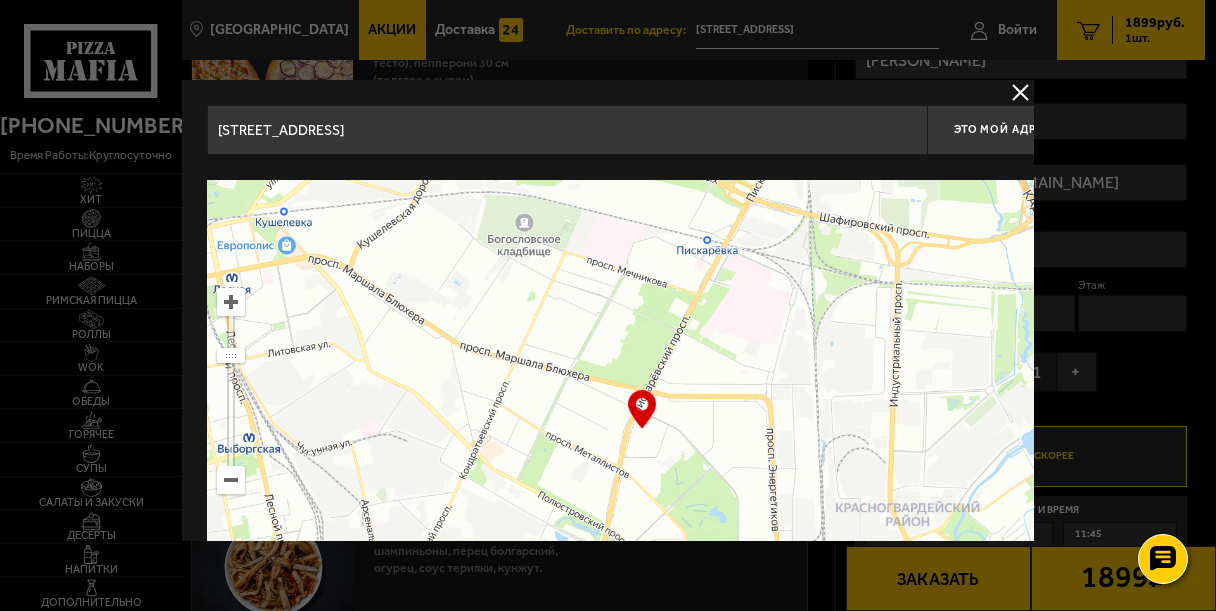 type on "[STREET_ADDRESS]" 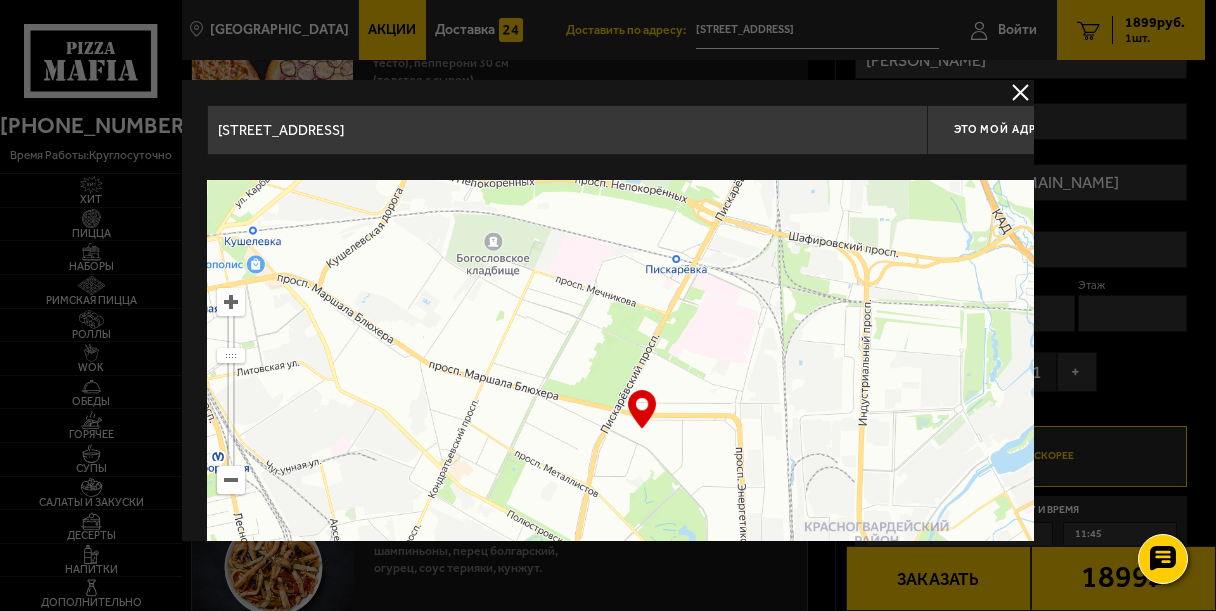 drag, startPoint x: 705, startPoint y: 438, endPoint x: 674, endPoint y: 458, distance: 36.891735 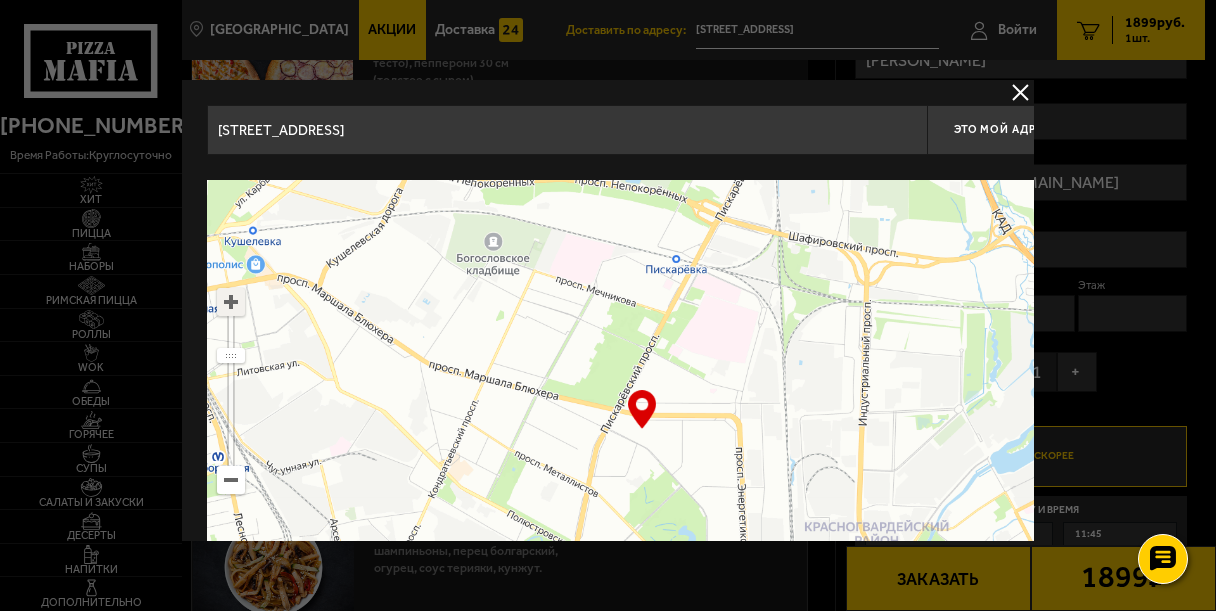 click at bounding box center (231, 302) 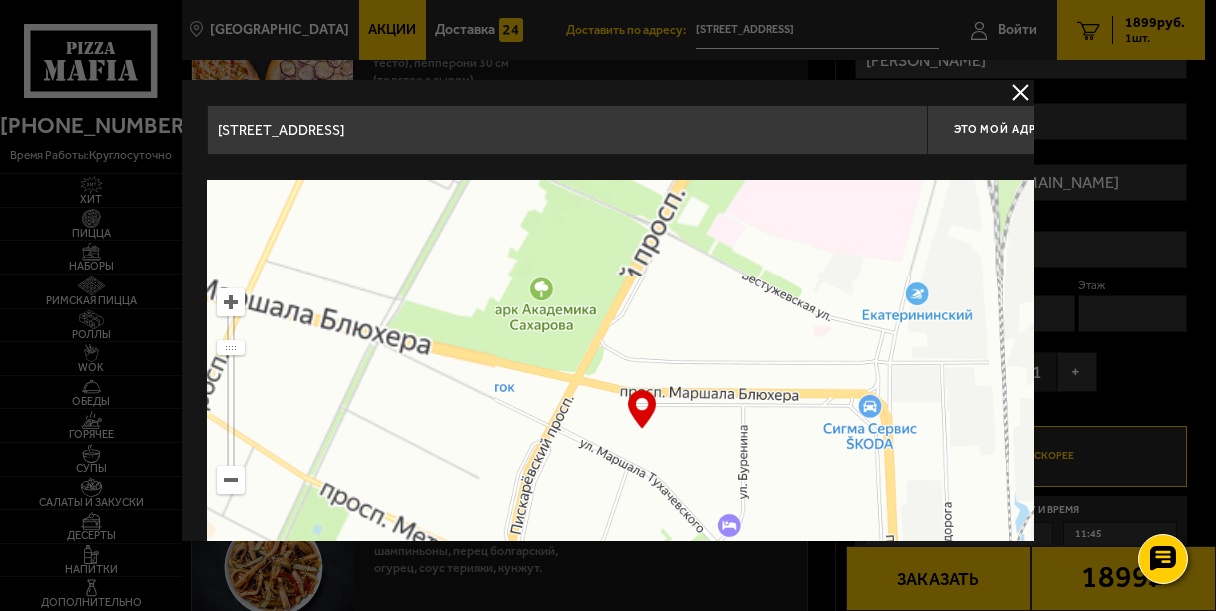 click at bounding box center (231, 302) 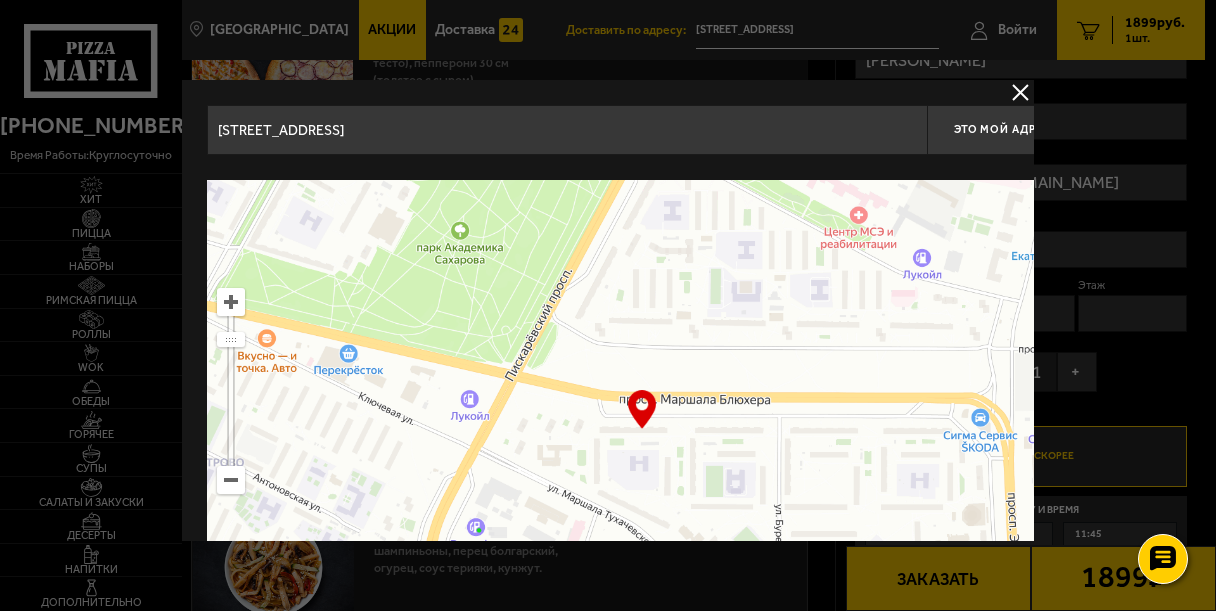 drag, startPoint x: 551, startPoint y: 407, endPoint x: 528, endPoint y: 433, distance: 34.713108 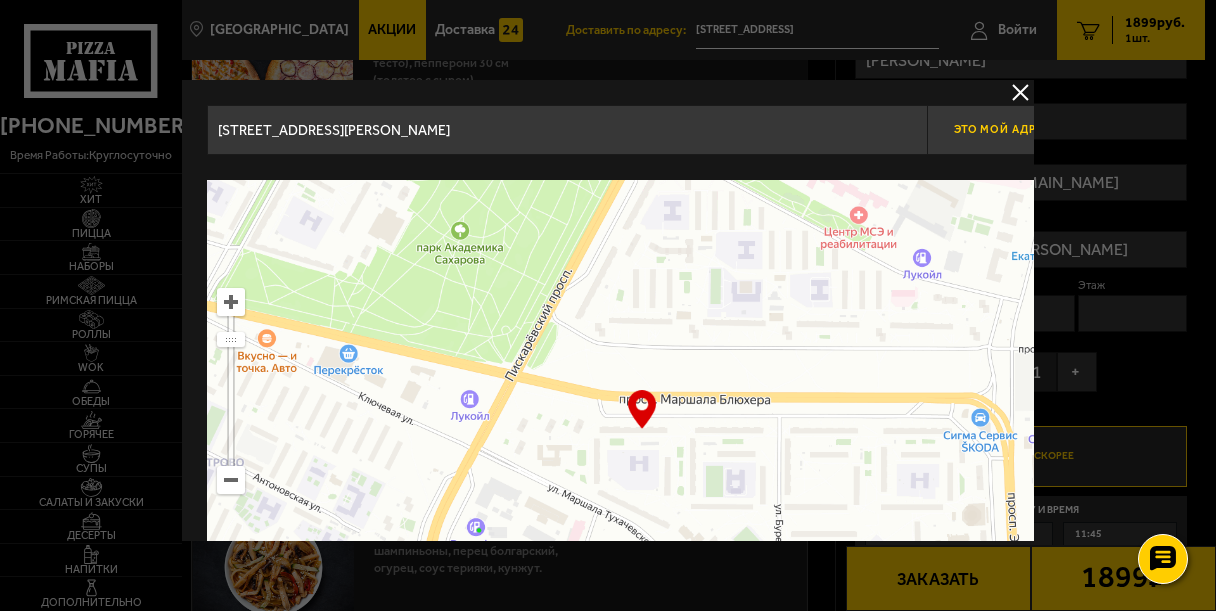 click on "Это мой адрес" at bounding box center [1002, 130] 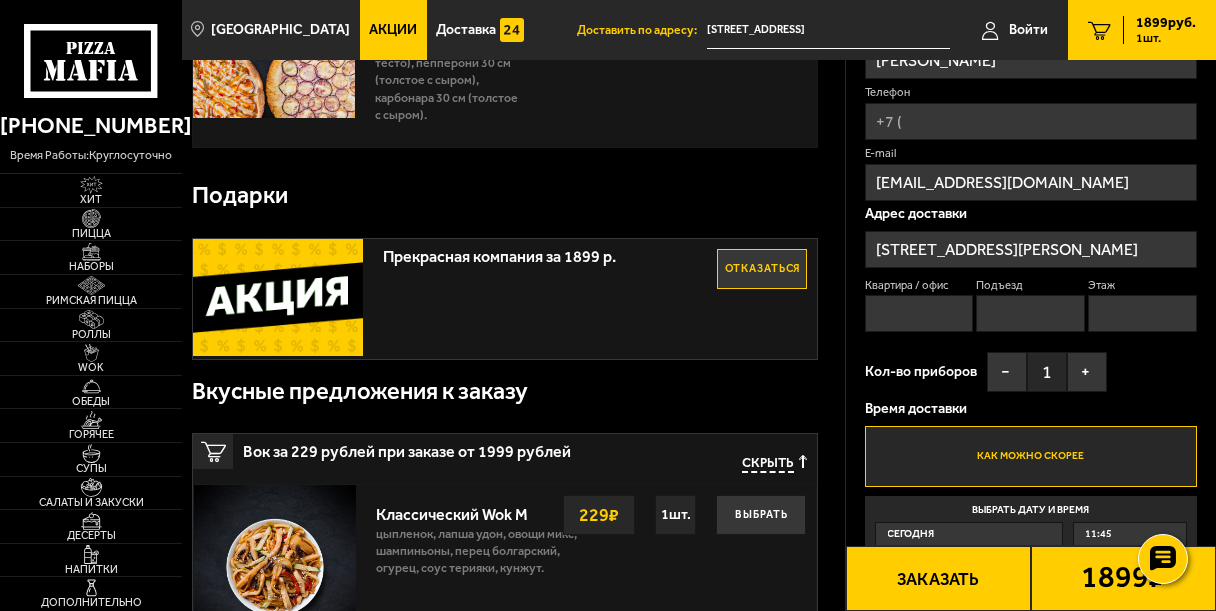 type on "[STREET_ADDRESS][PERSON_NAME]" 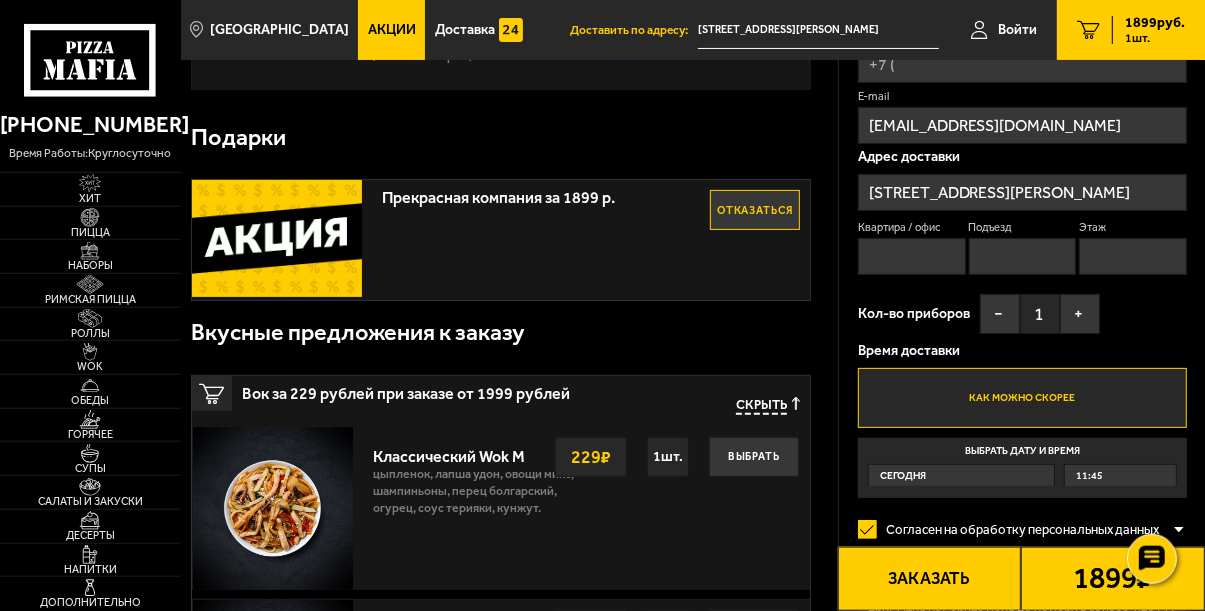 scroll, scrollTop: 330, scrollLeft: 0, axis: vertical 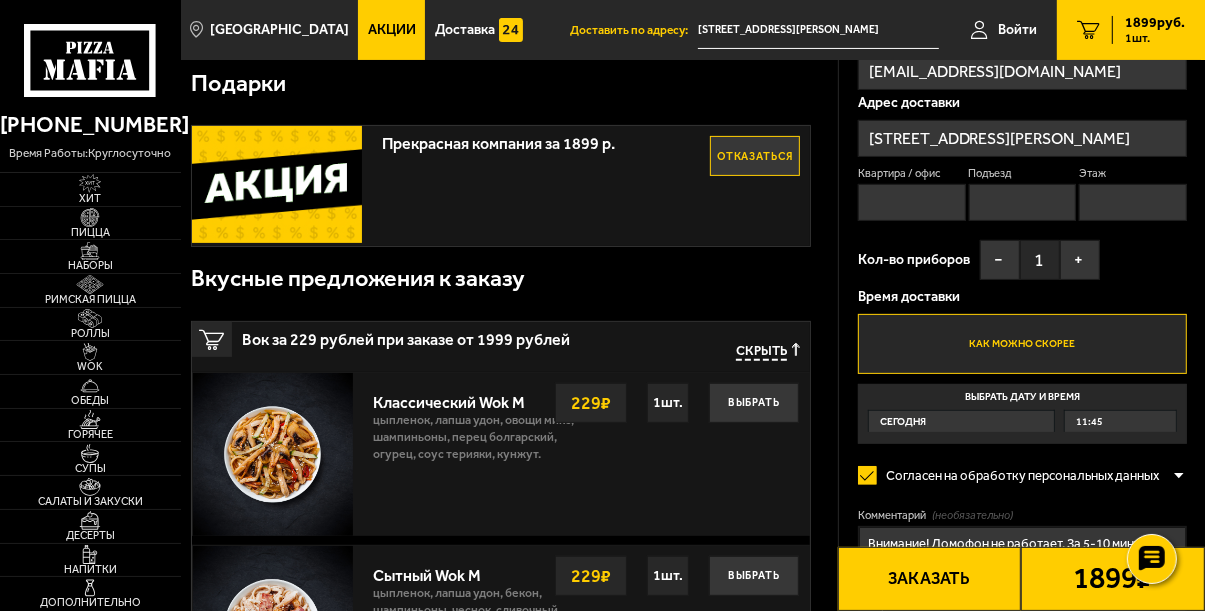 click on "Квартира / офис" at bounding box center (912, 202) 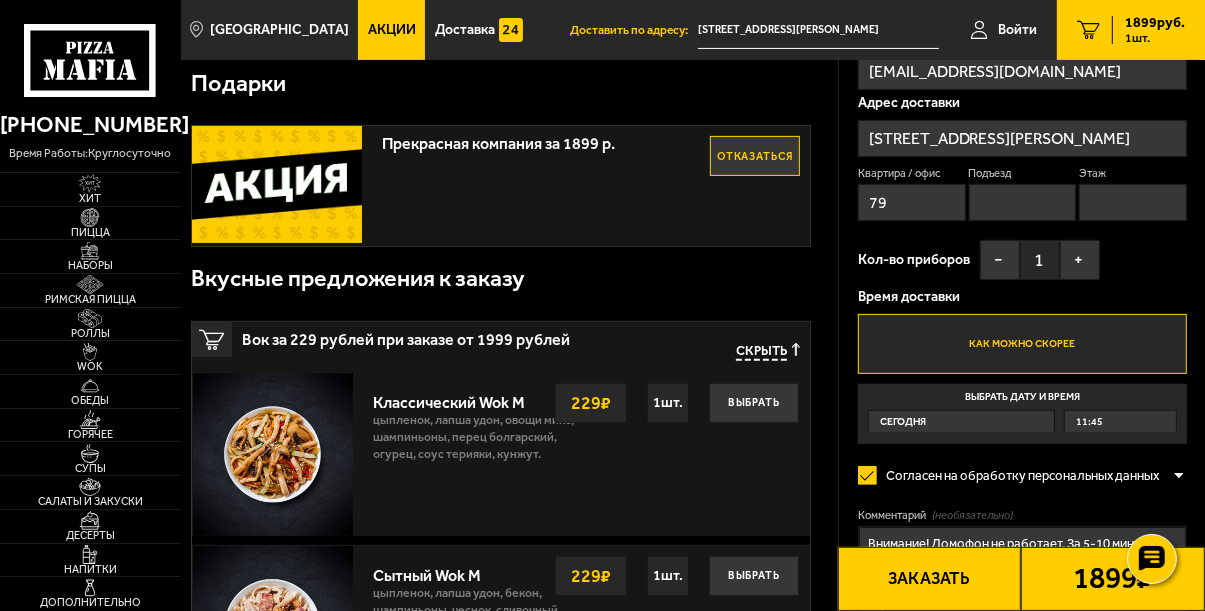 type on "79" 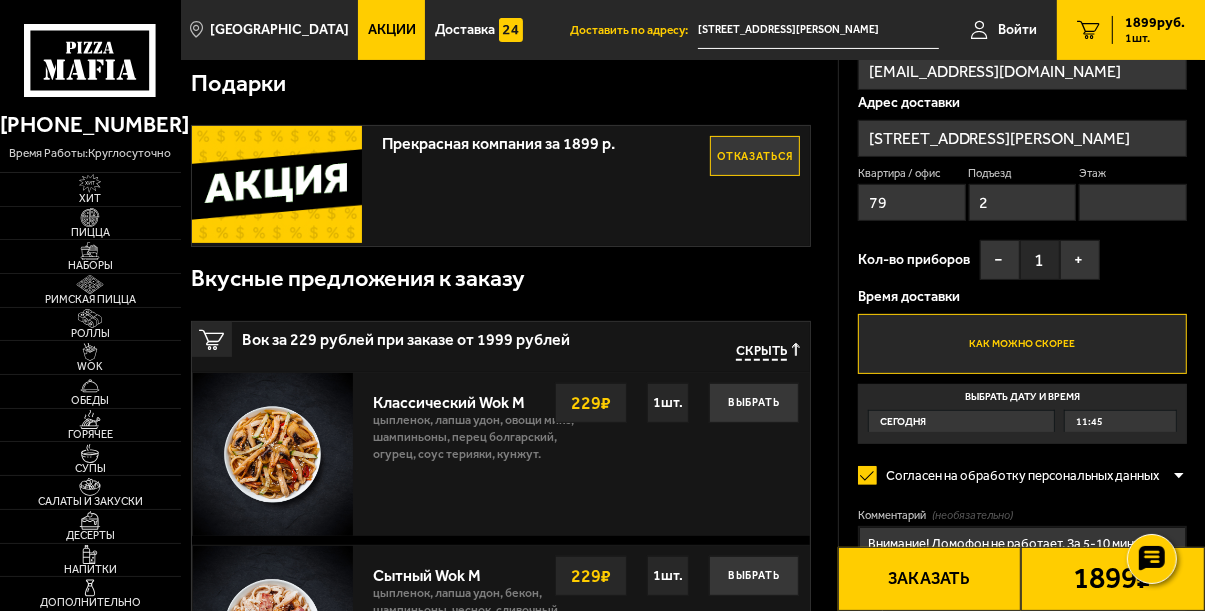 type on "2" 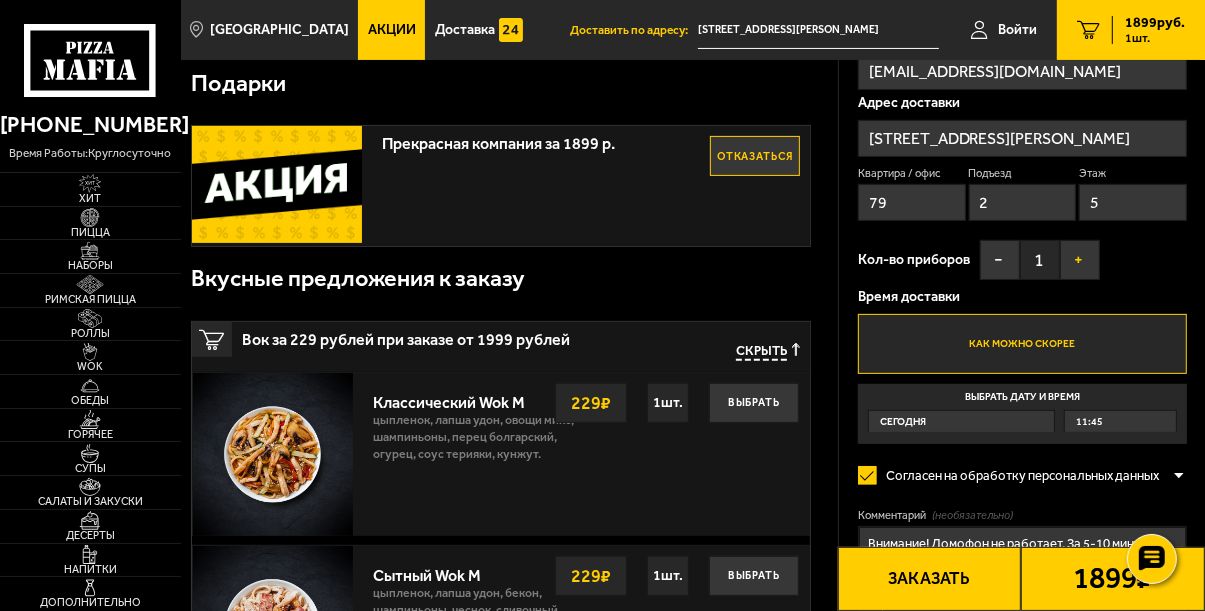 type on "5" 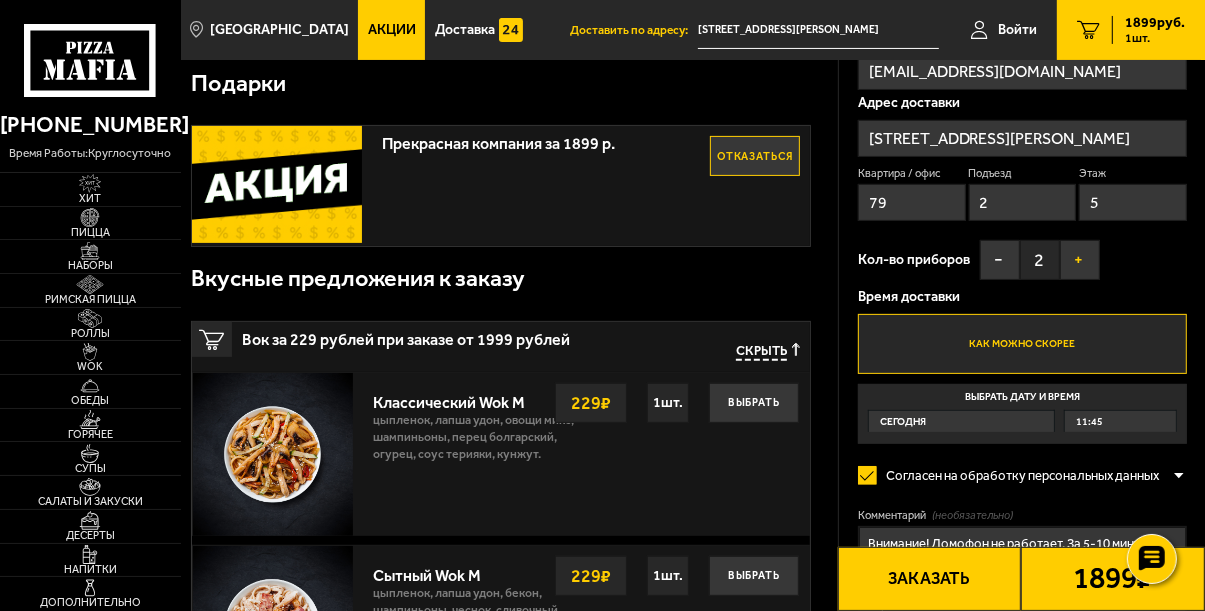 click on "+" at bounding box center (1080, 260) 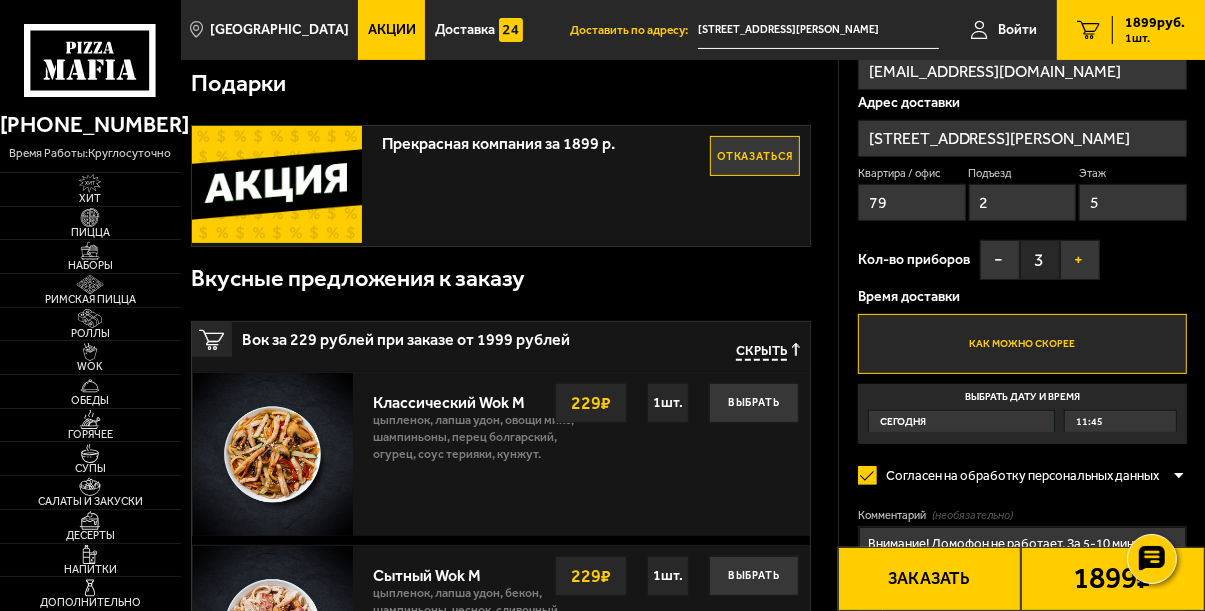 click on "+" at bounding box center (1080, 260) 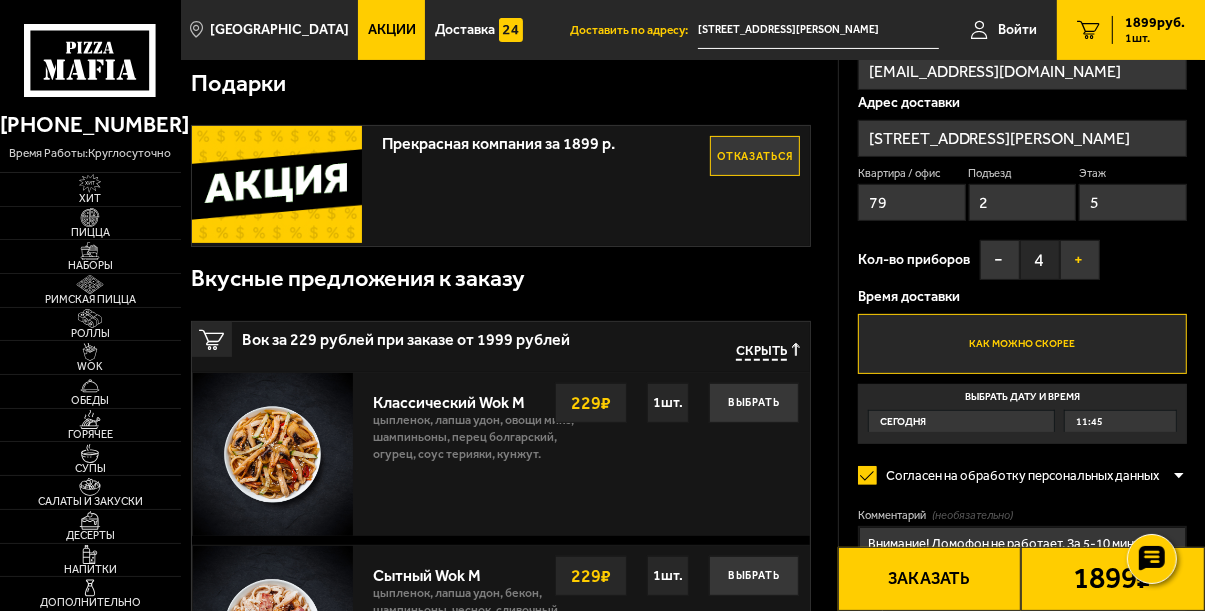 click on "+" at bounding box center [1080, 260] 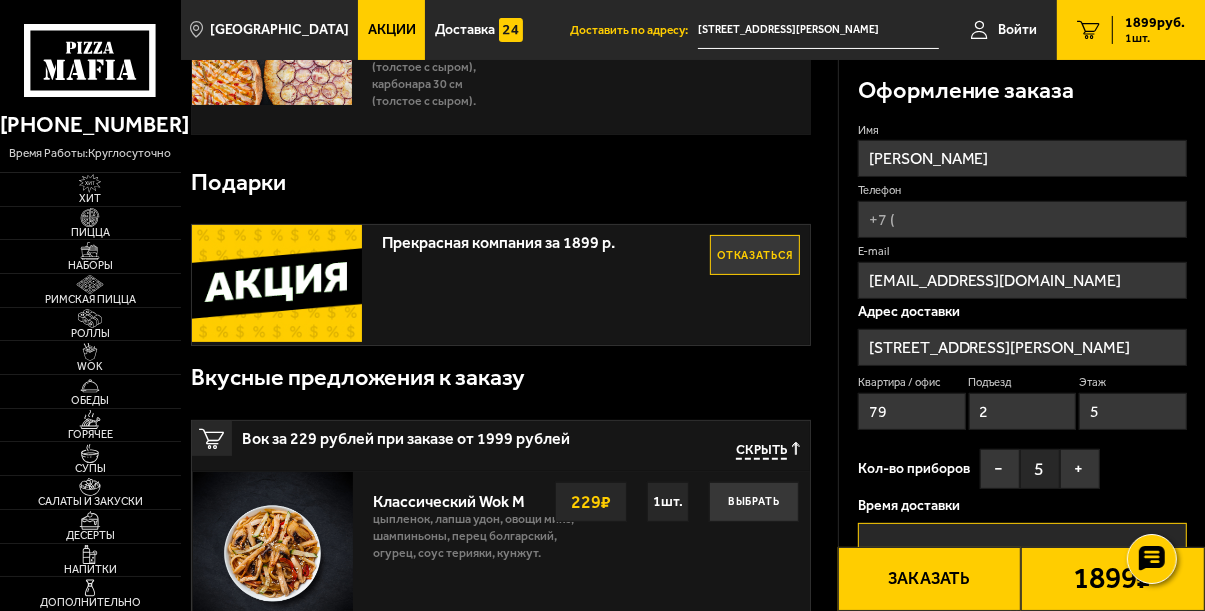 scroll, scrollTop: 220, scrollLeft: 0, axis: vertical 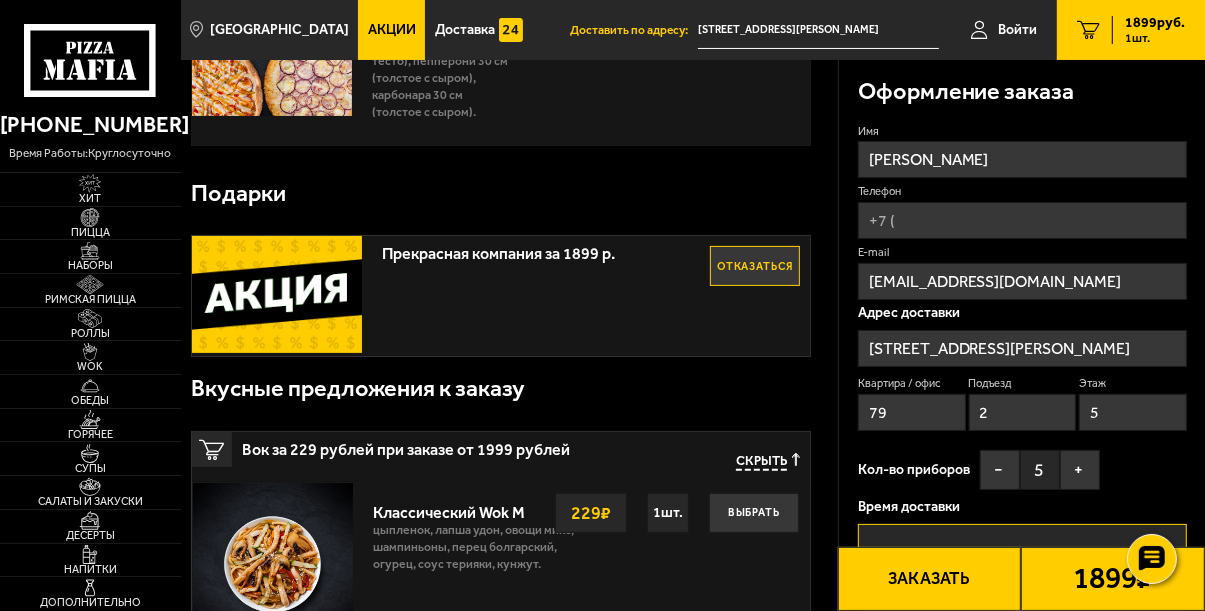 click on "Телефон" at bounding box center (1022, 220) 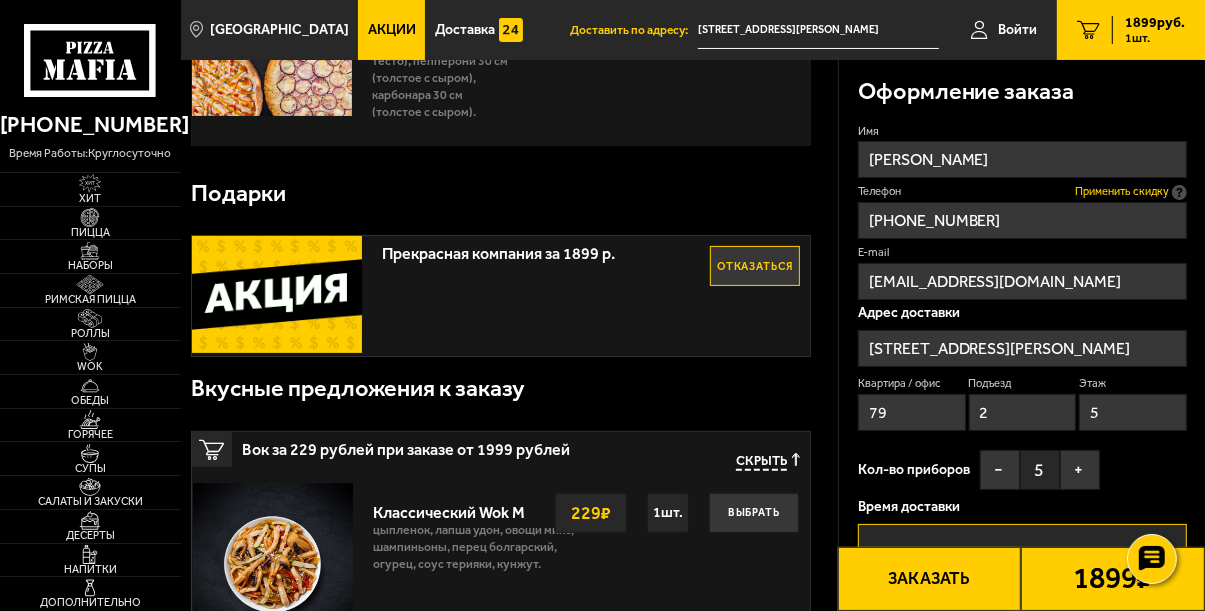 type on "[PHONE_NUMBER]" 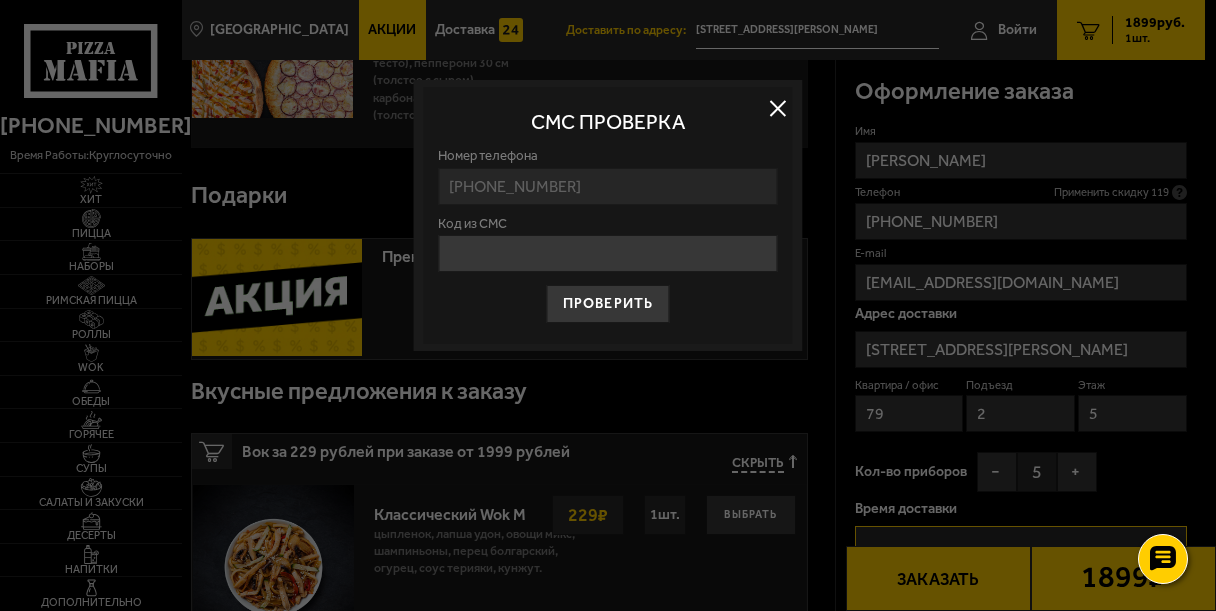 click at bounding box center (778, 108) 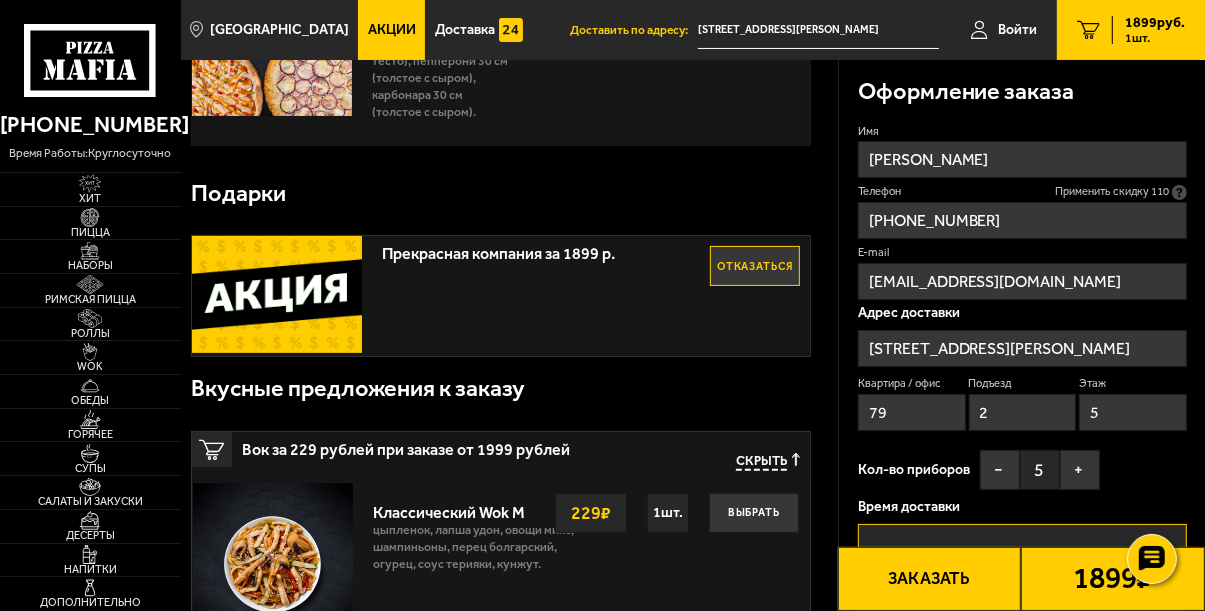 click on "Применить скидку   110" at bounding box center [1112, 192] 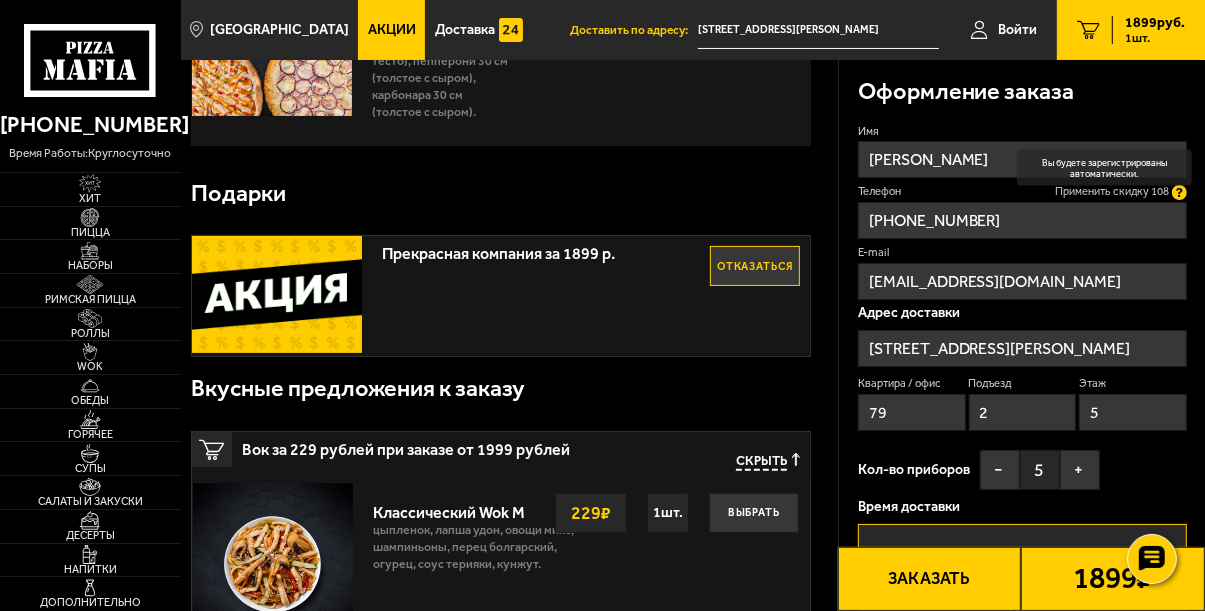 click 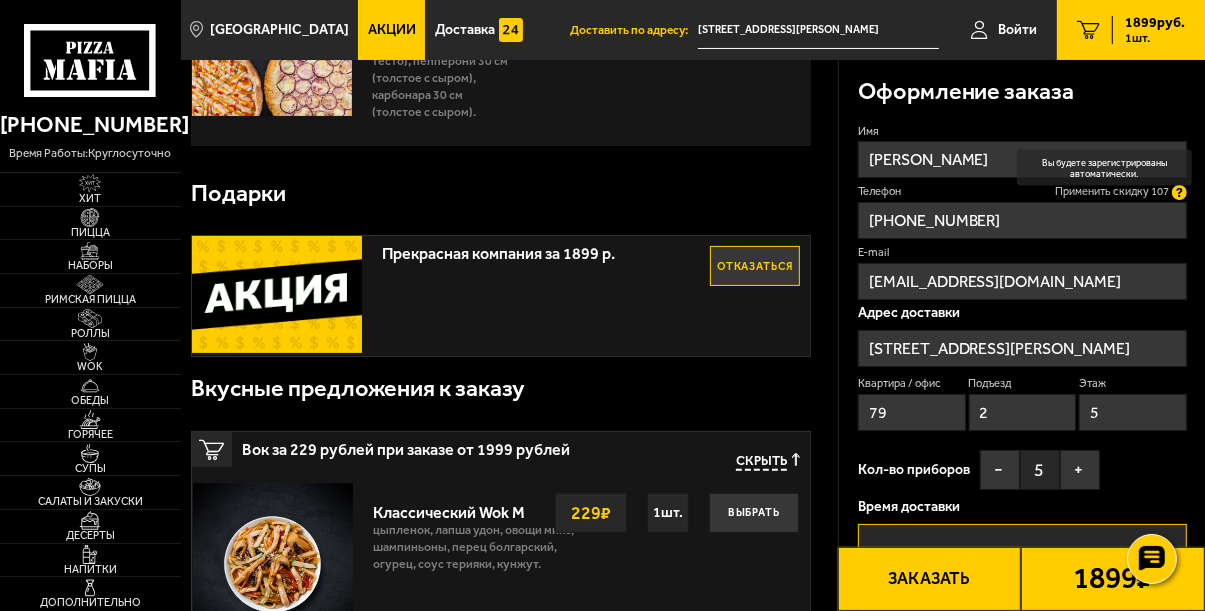 click 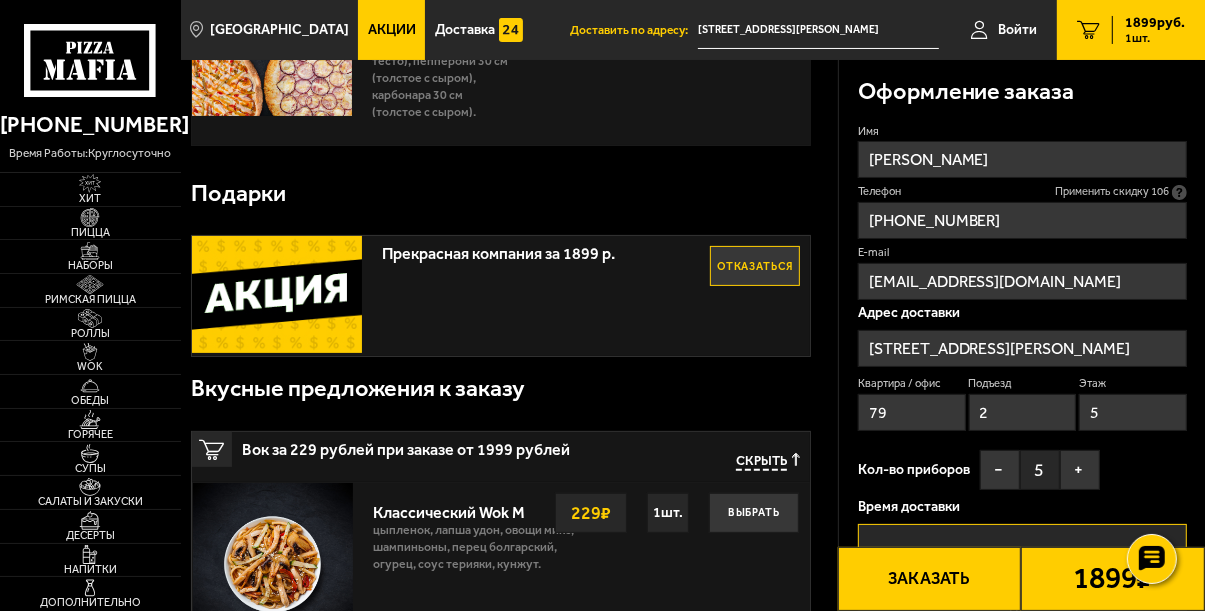 click on "[PHONE_NUMBER]" at bounding box center [1022, 220] 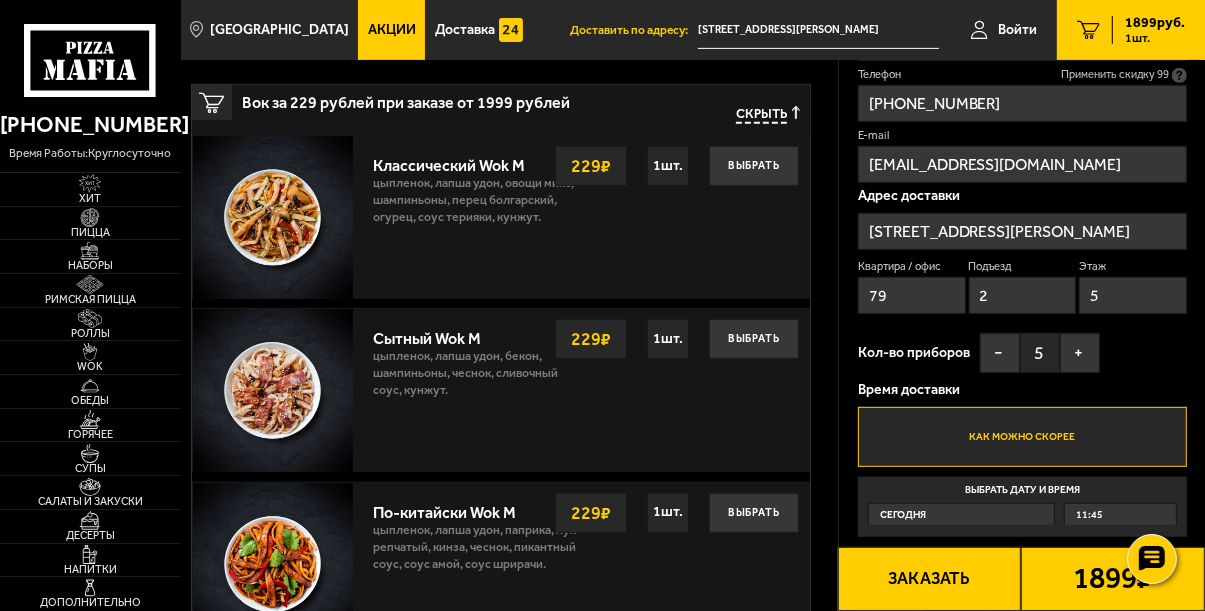 scroll, scrollTop: 440, scrollLeft: 0, axis: vertical 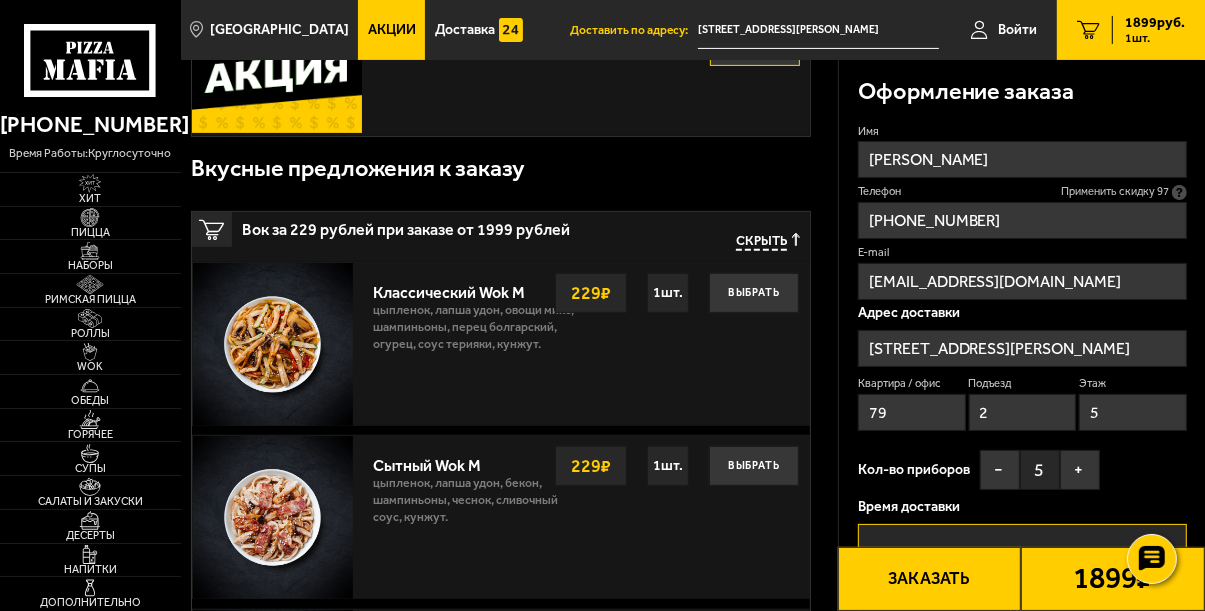 click on "Применить скидку   97" at bounding box center [1115, 192] 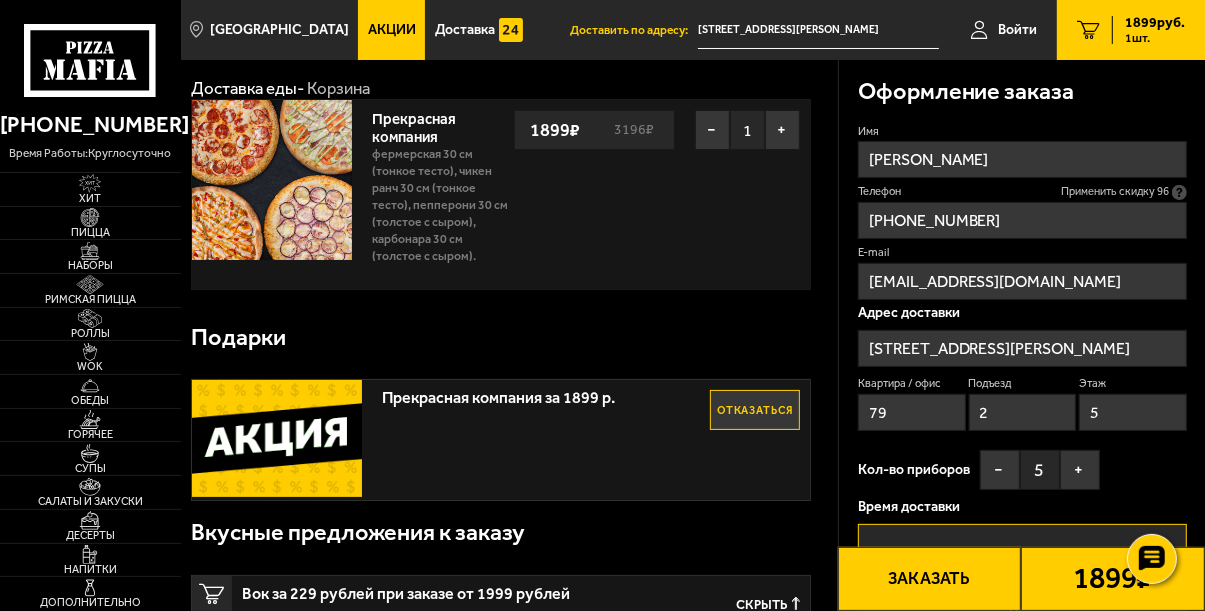 scroll, scrollTop: 0, scrollLeft: 0, axis: both 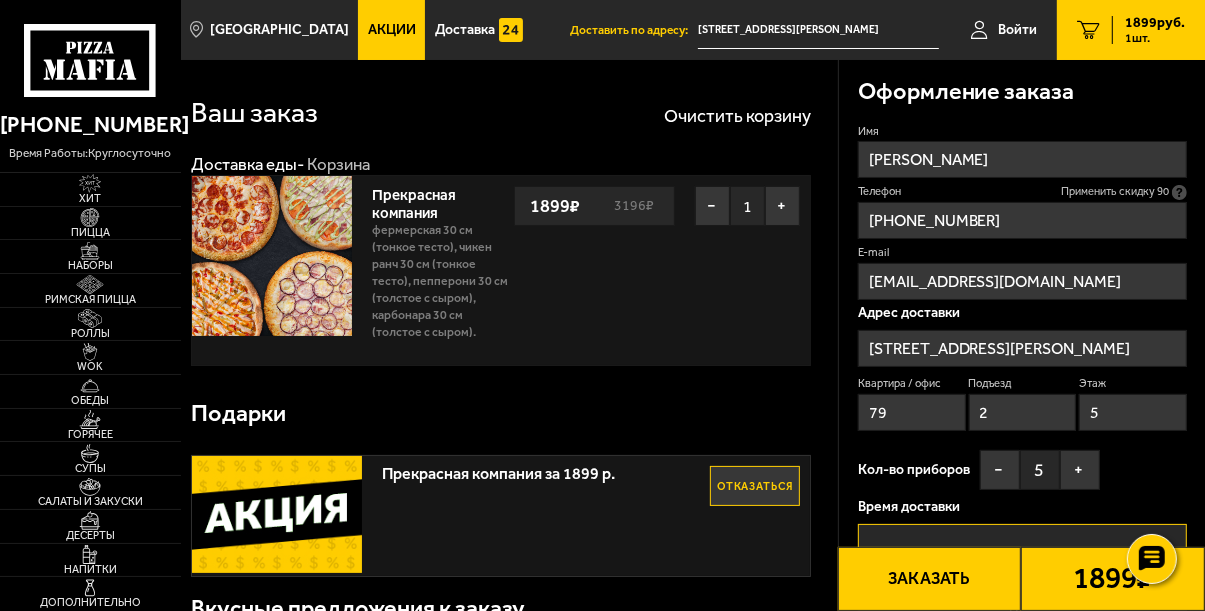 click on "Применить скидку   90" at bounding box center (1115, 192) 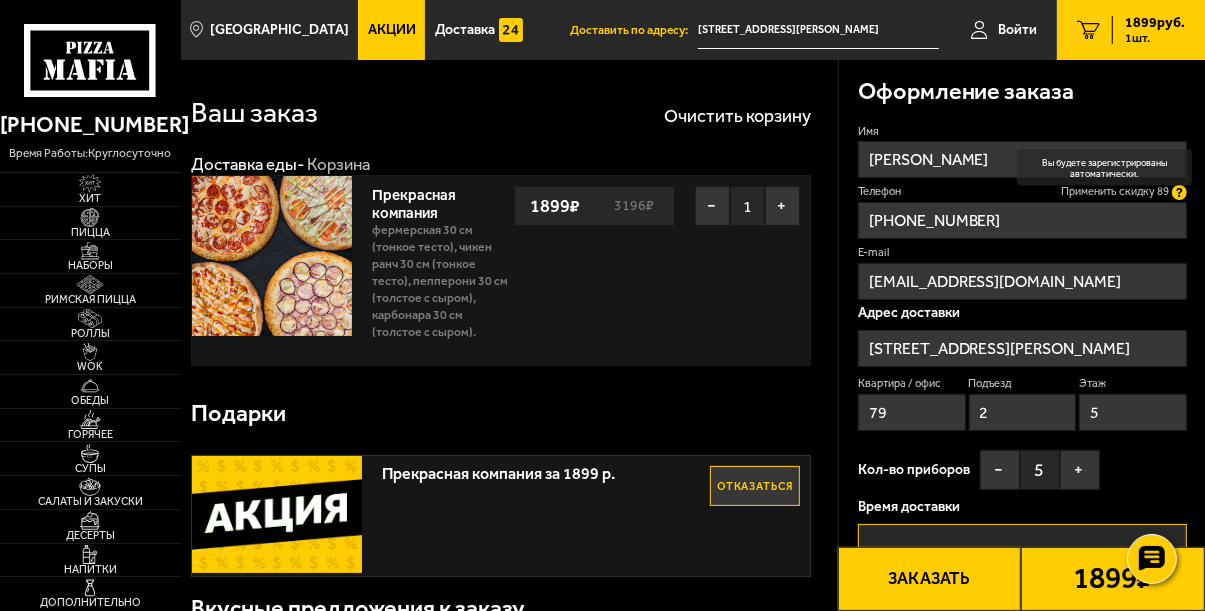 click 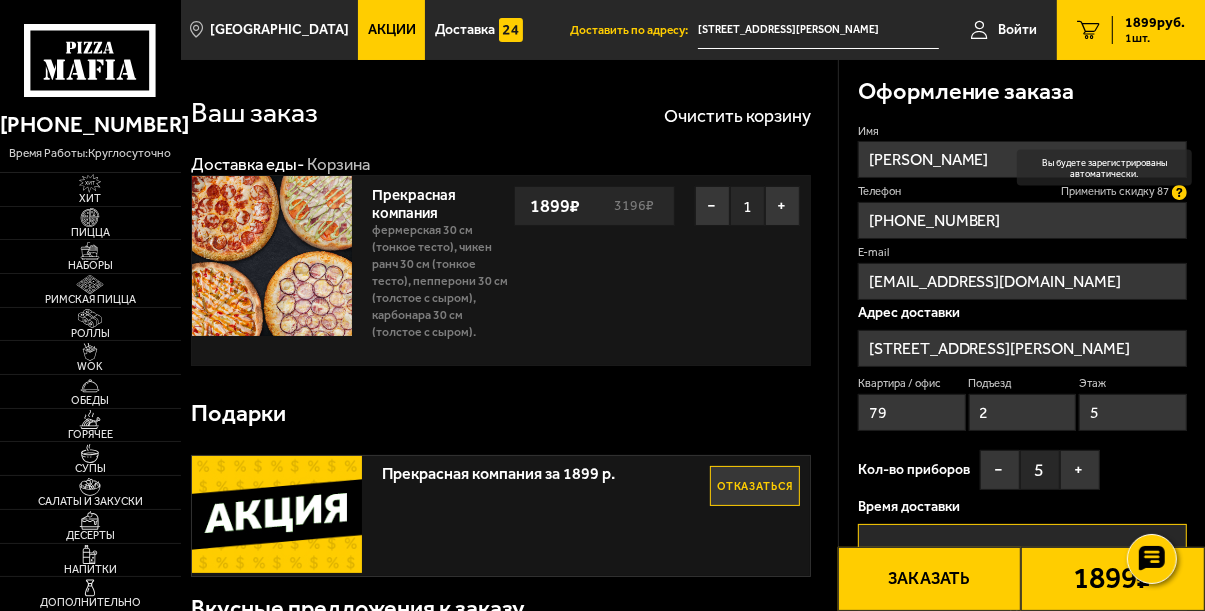 click 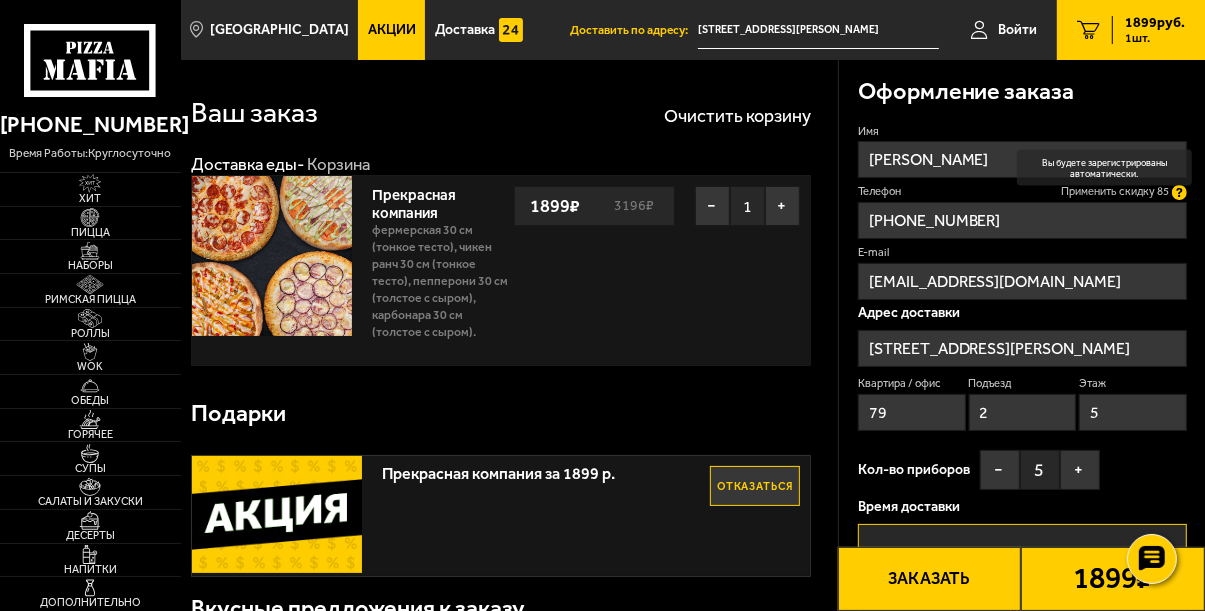 click 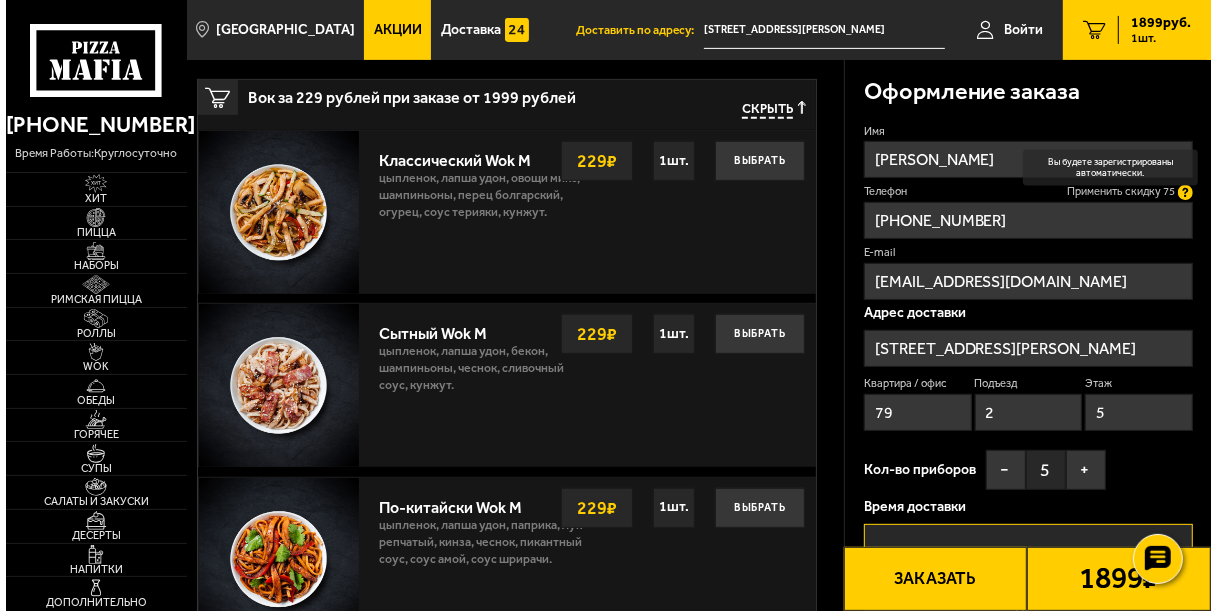 scroll, scrollTop: 551, scrollLeft: 0, axis: vertical 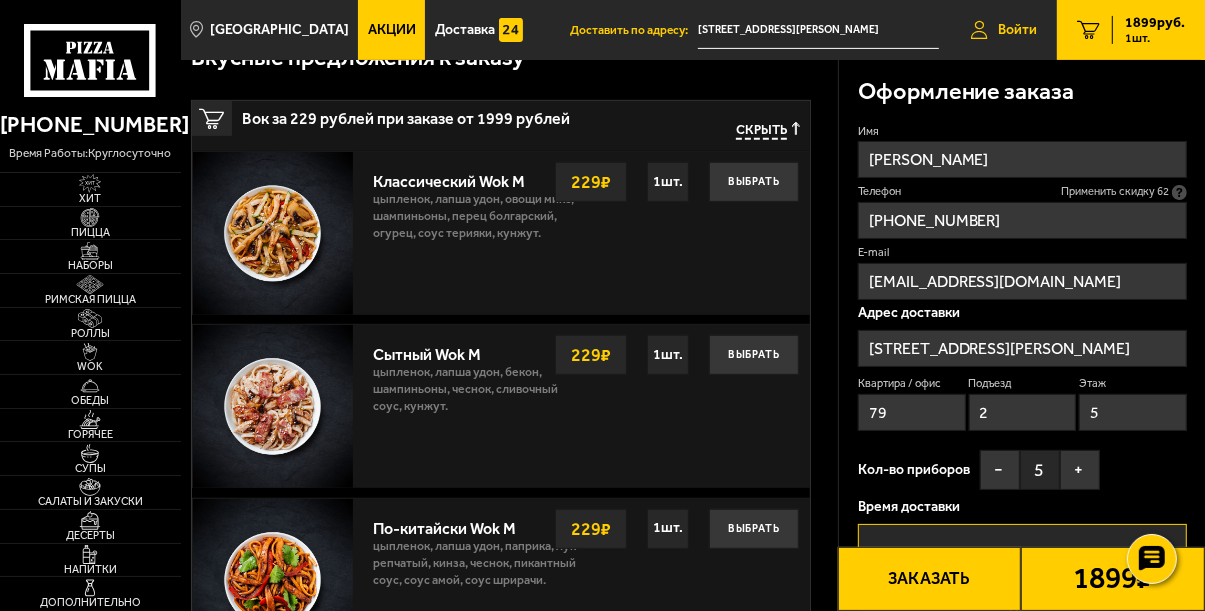click on "Войти" at bounding box center [1017, 30] 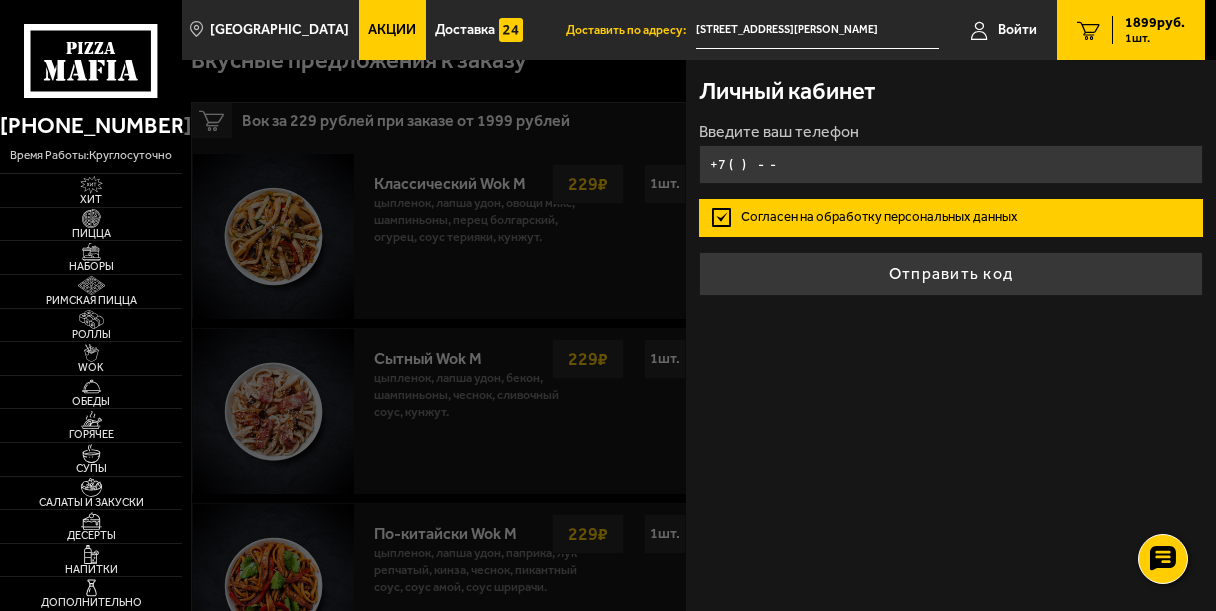 click on "+7 (   )    -  -" at bounding box center [951, 164] 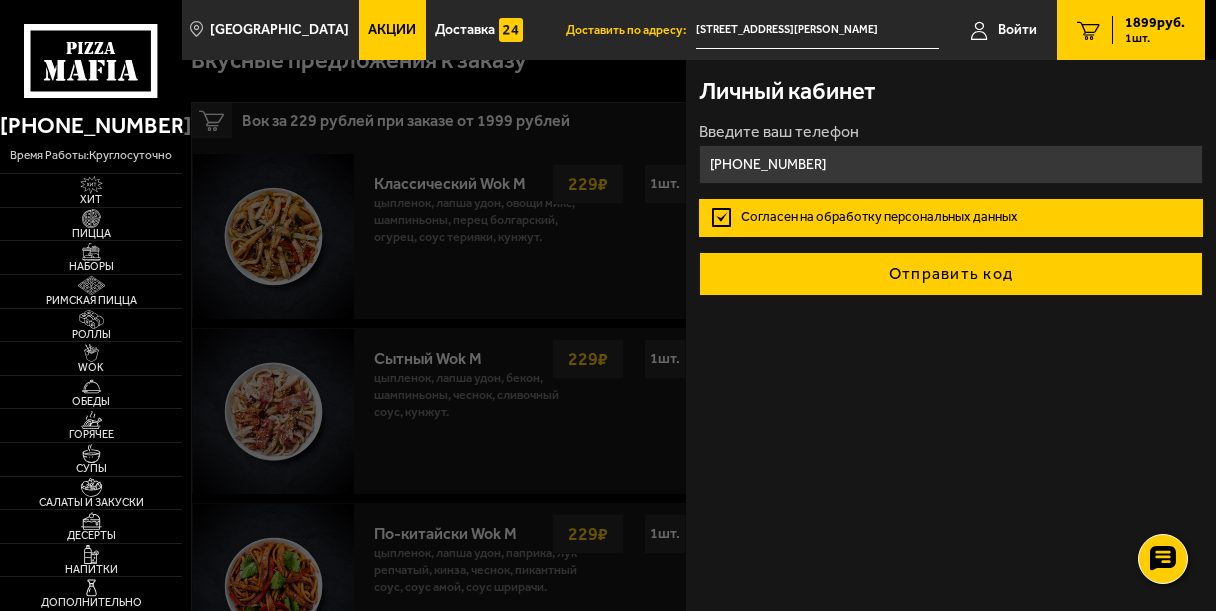 type on "[PHONE_NUMBER]" 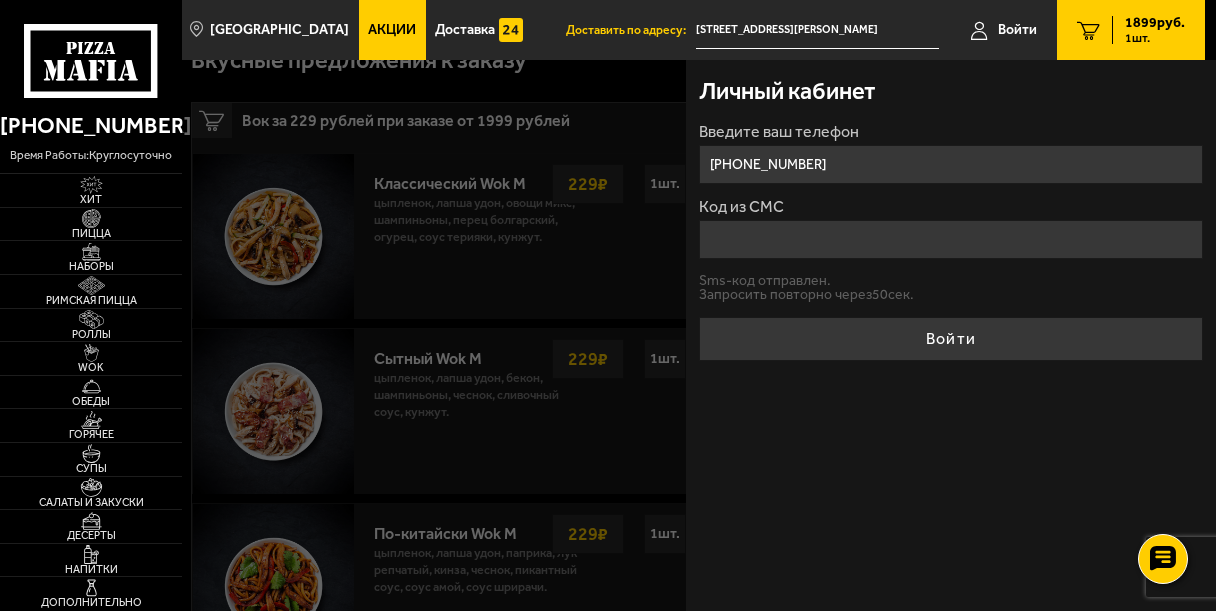 click on "Код из СМС" at bounding box center (951, 239) 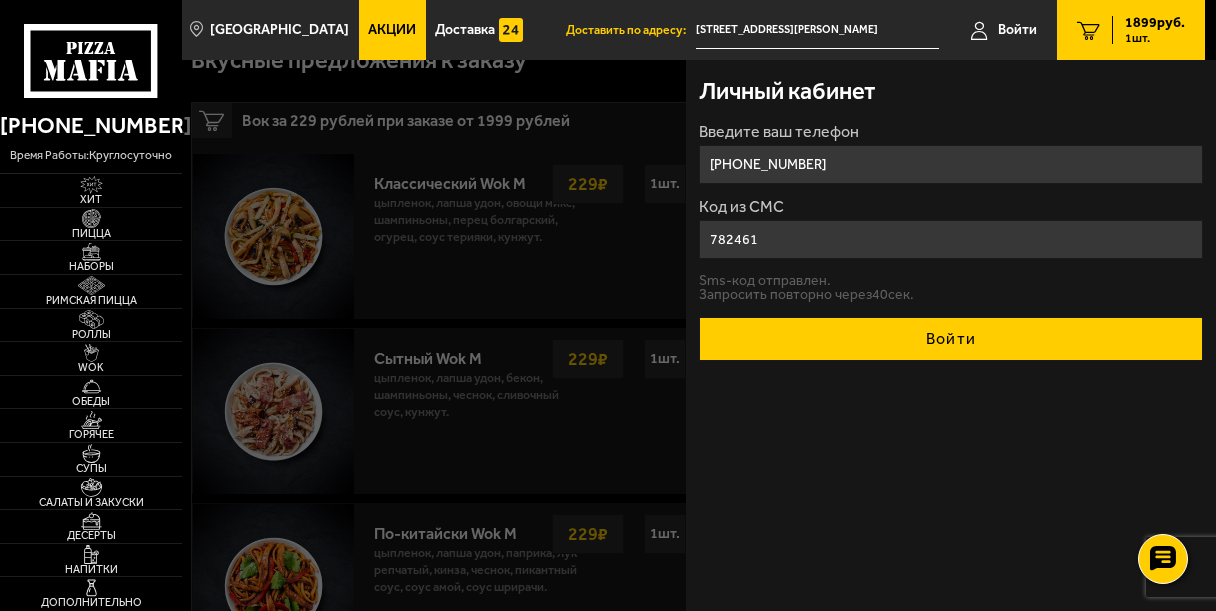 type on "782461" 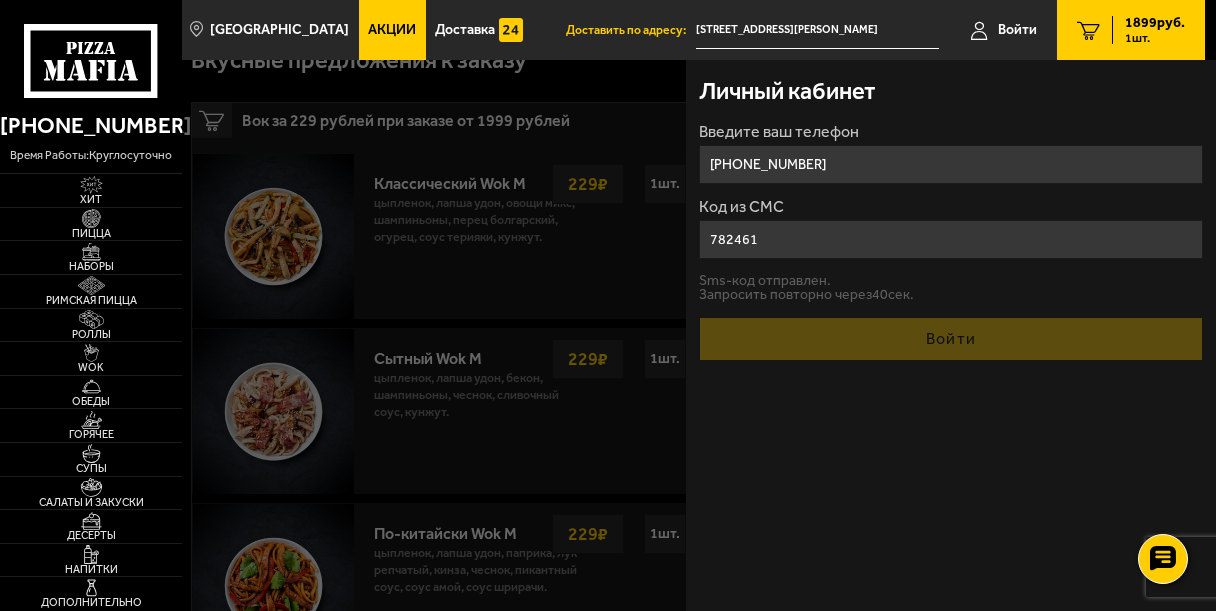 type 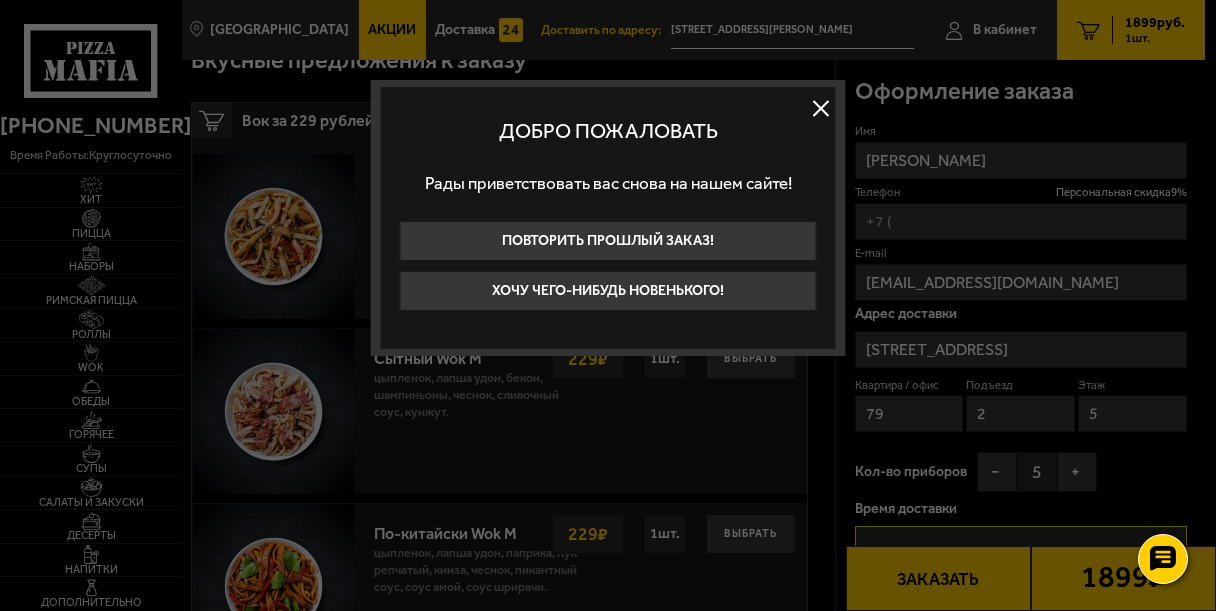 type on "[PHONE_NUMBER]" 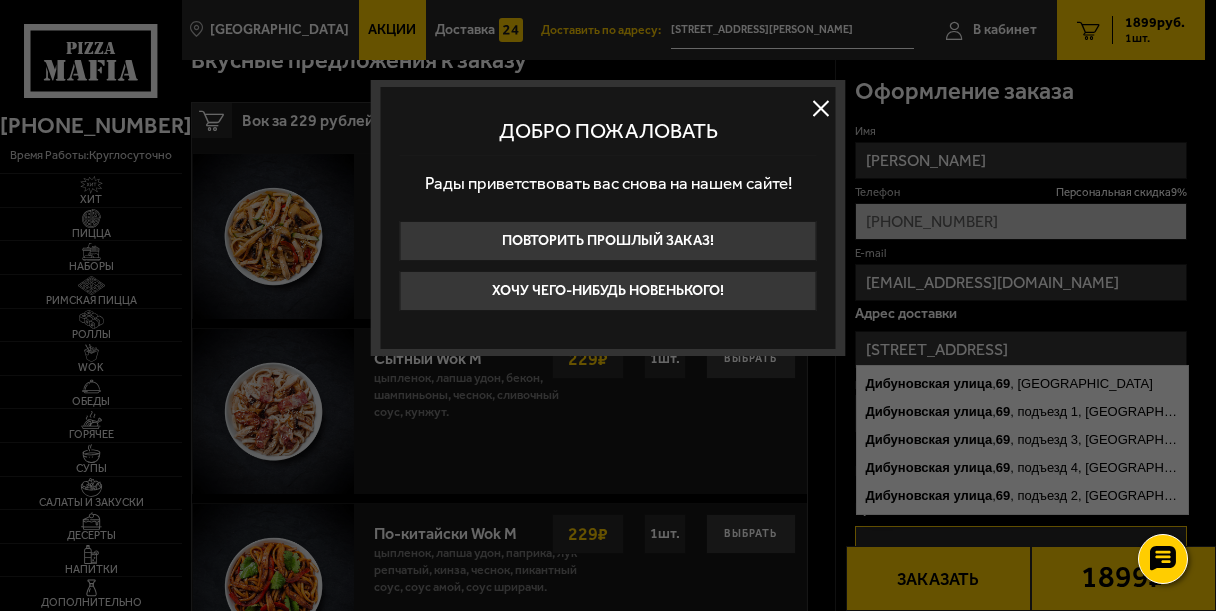 click at bounding box center [821, 108] 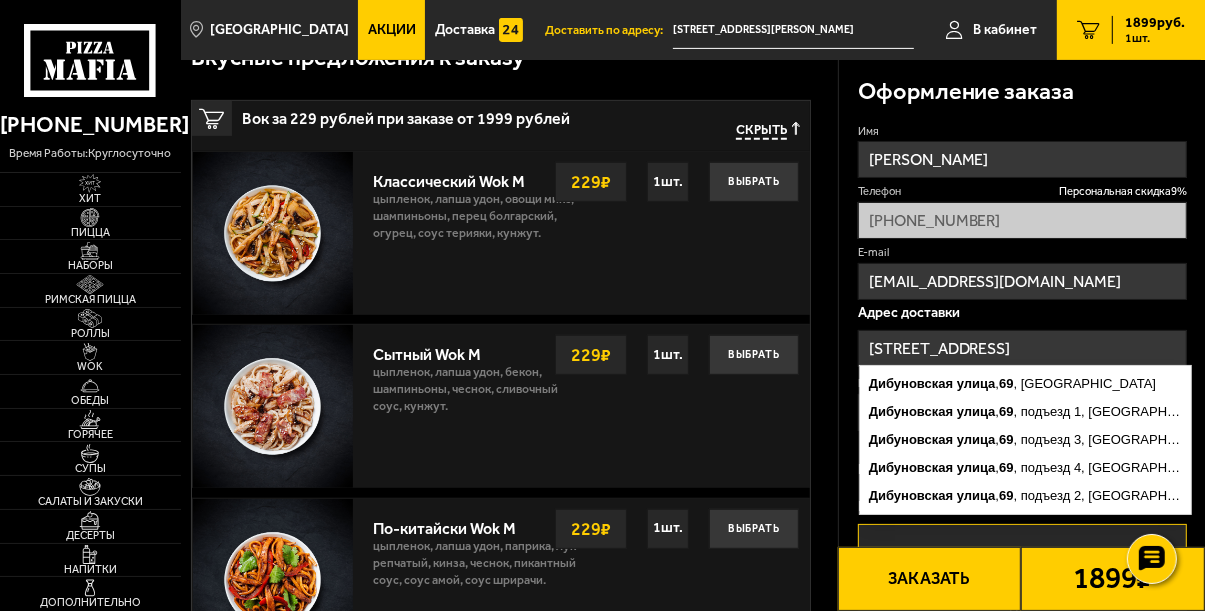 click on "[STREET_ADDRESS]" at bounding box center (1022, 348) 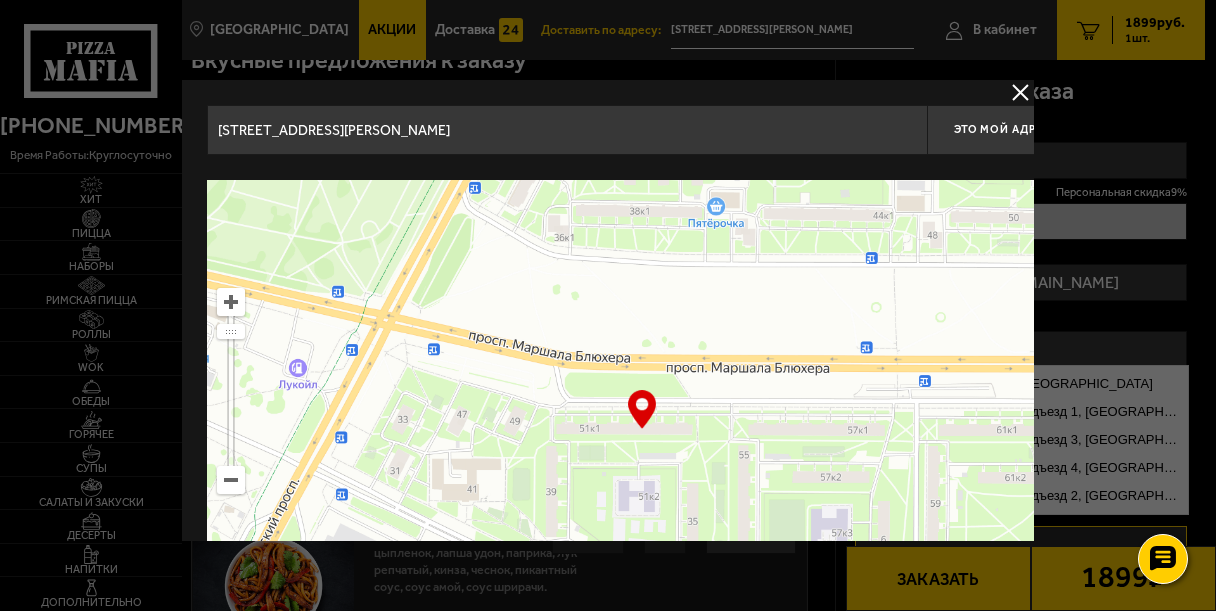 click at bounding box center (642, 430) 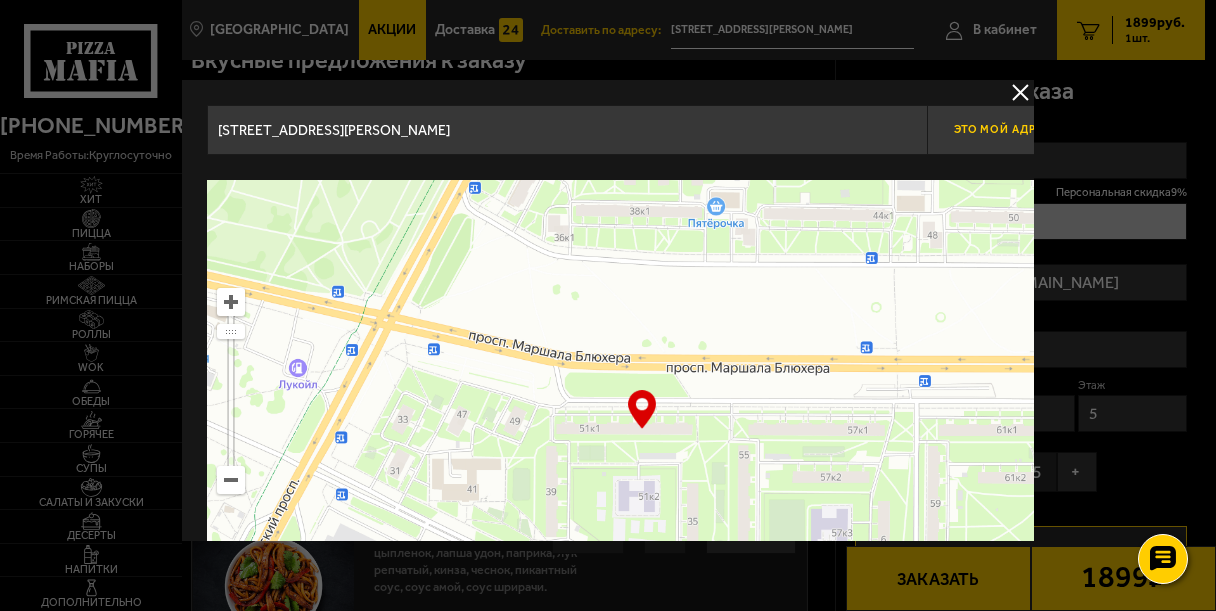 click on "Это мой адрес" at bounding box center (1002, 129) 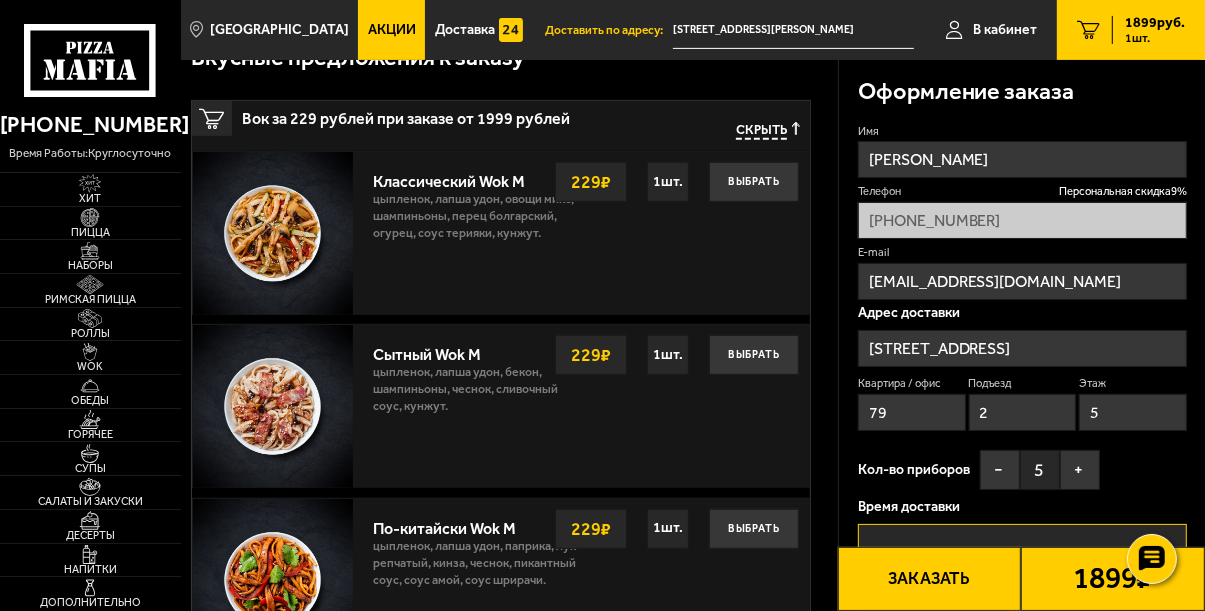 click on "[STREET_ADDRESS]" at bounding box center (1022, 348) 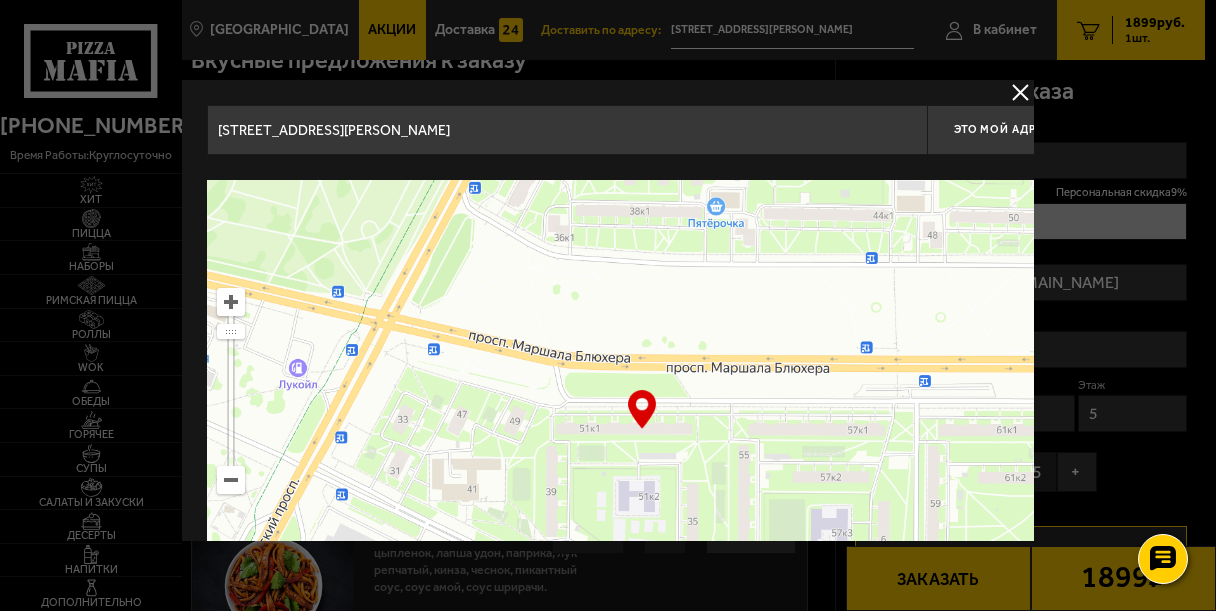 drag, startPoint x: 638, startPoint y: 410, endPoint x: 605, endPoint y: 418, distance: 33.955853 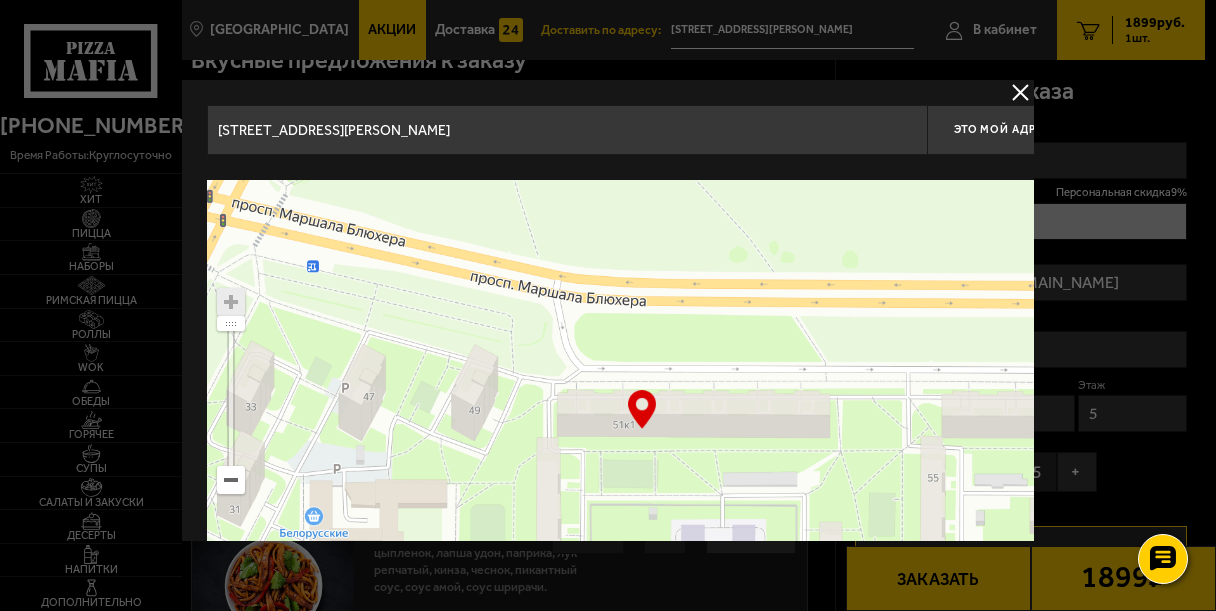 type on "[STREET_ADDRESS][PERSON_NAME]" 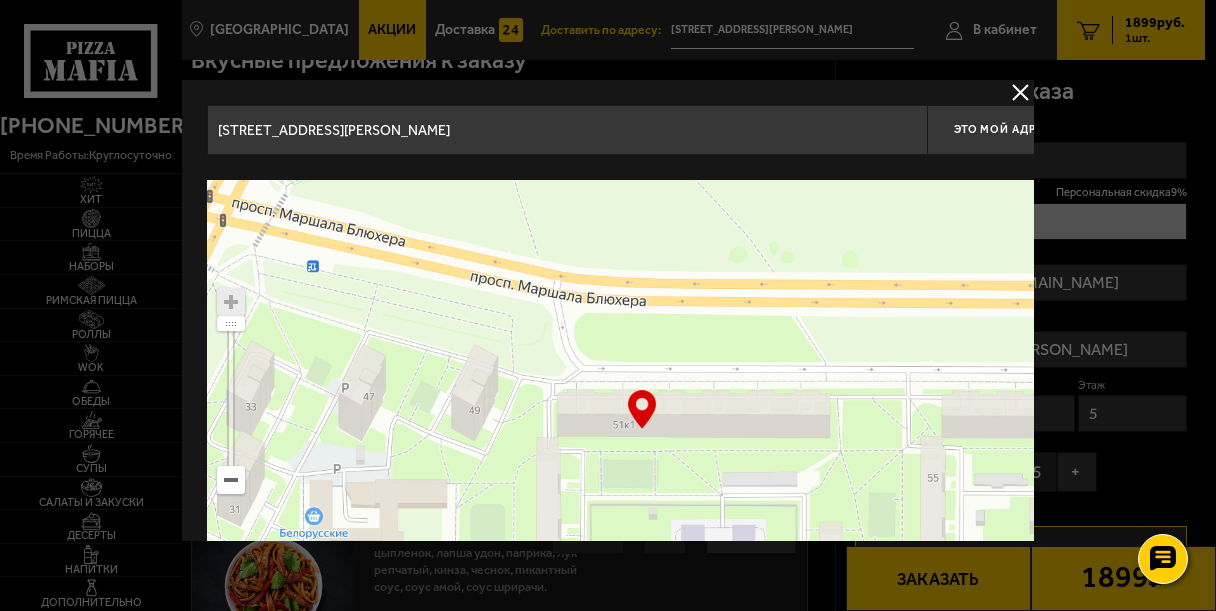 click at bounding box center (642, 430) 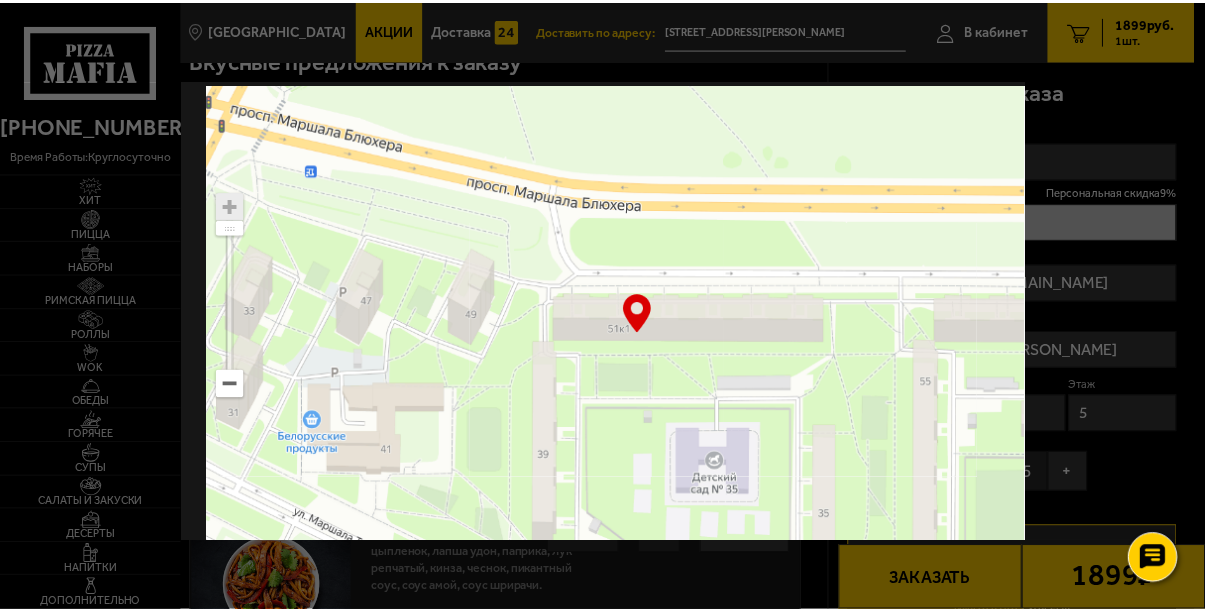 scroll, scrollTop: 175, scrollLeft: 0, axis: vertical 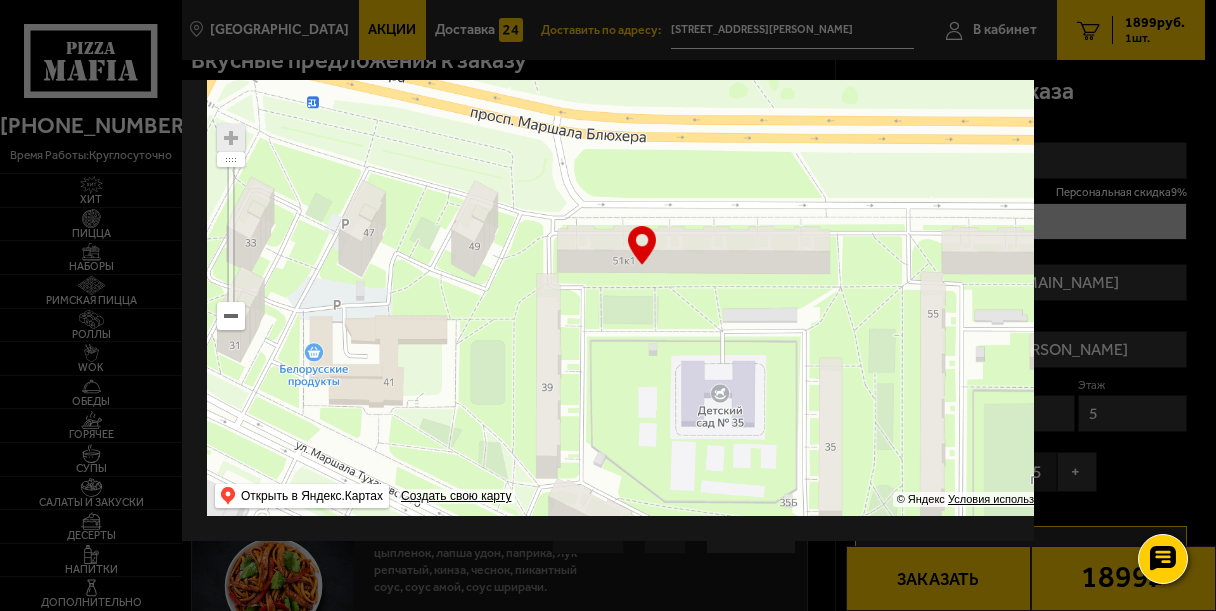 click at bounding box center (608, 305) 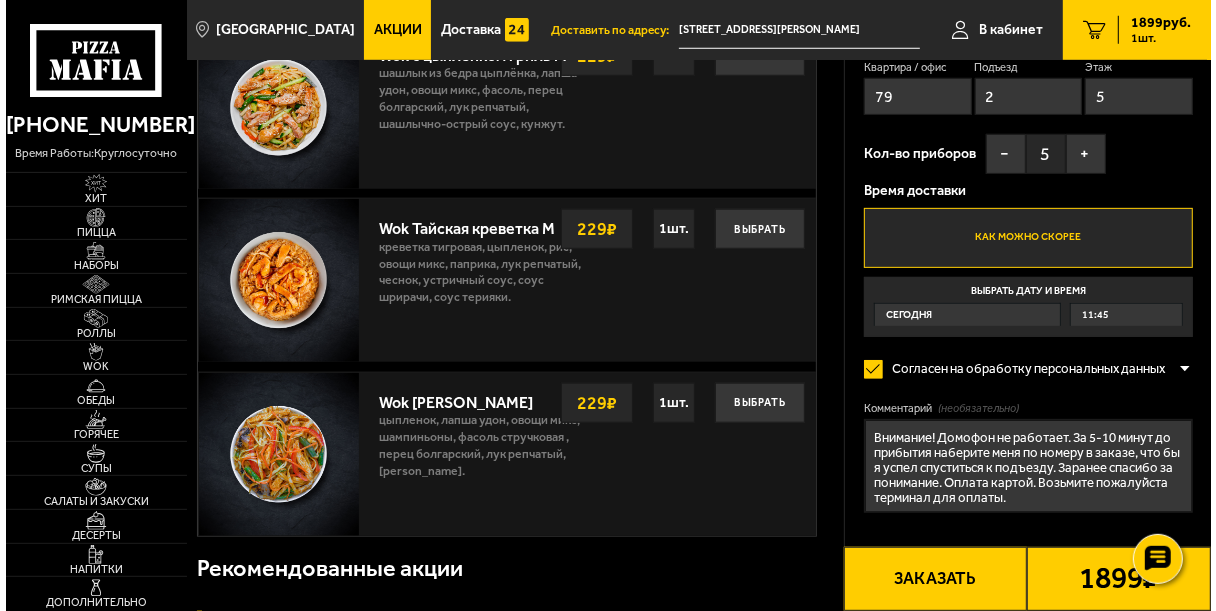 scroll, scrollTop: 1212, scrollLeft: 0, axis: vertical 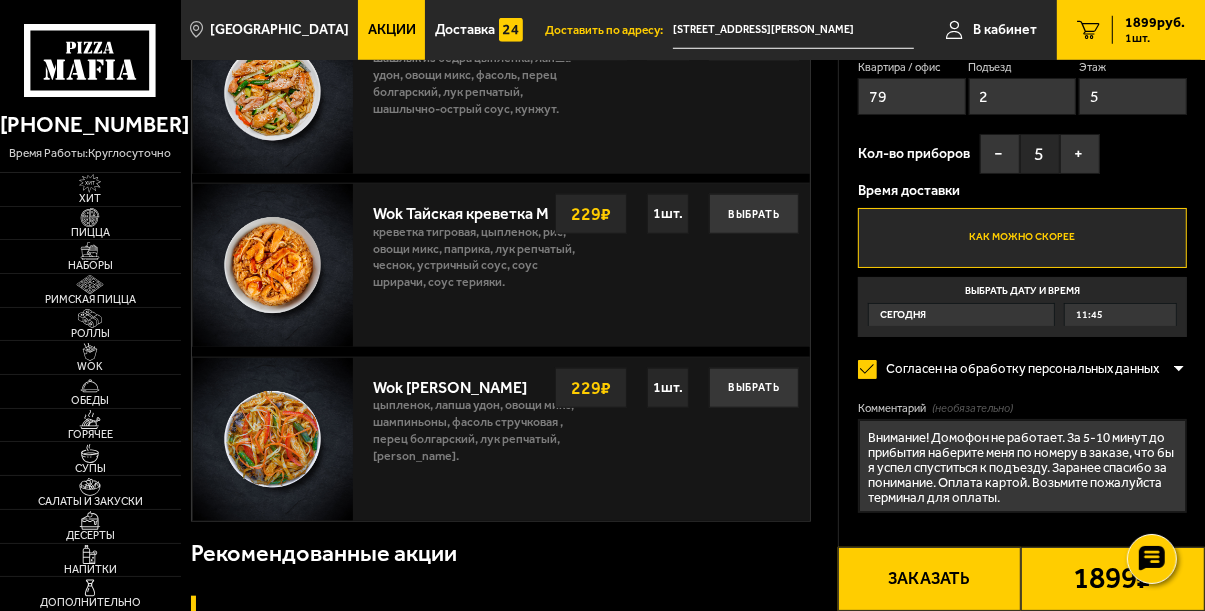 click on "Заказать" at bounding box center [930, 579] 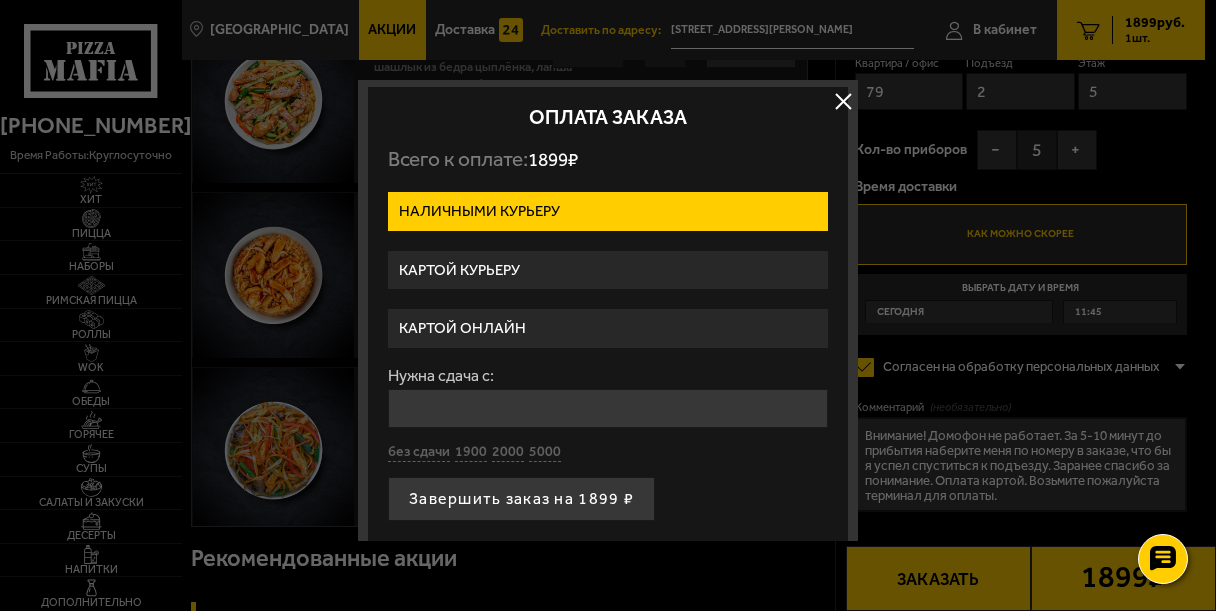 click on "Картой курьеру" at bounding box center (608, 270) 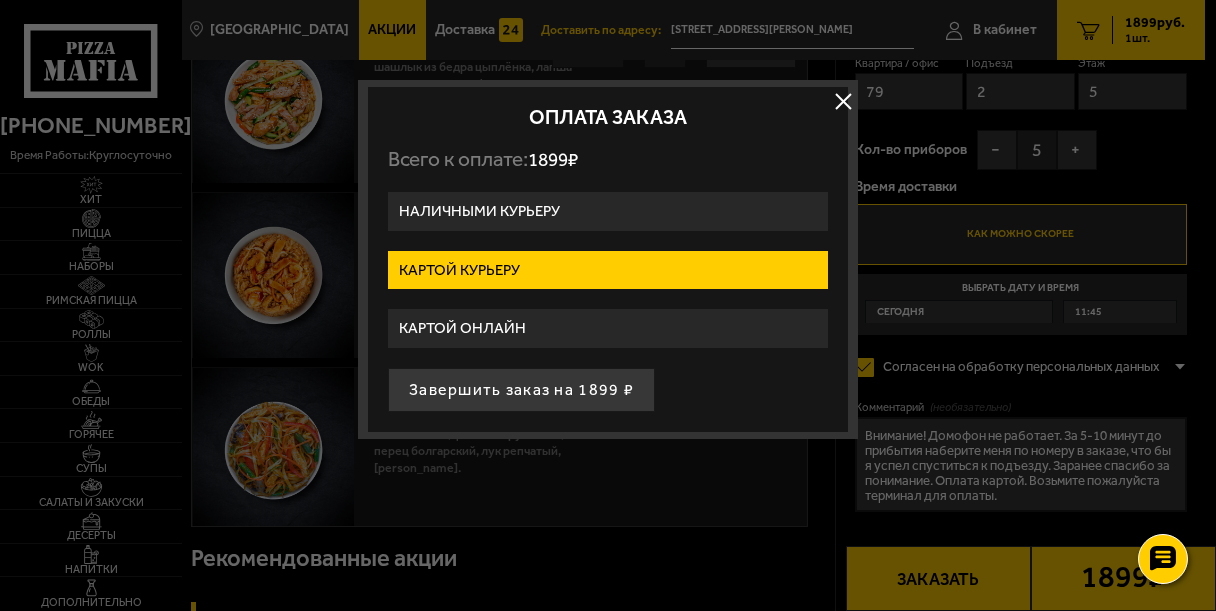 click on "Картой онлайн" at bounding box center [608, 328] 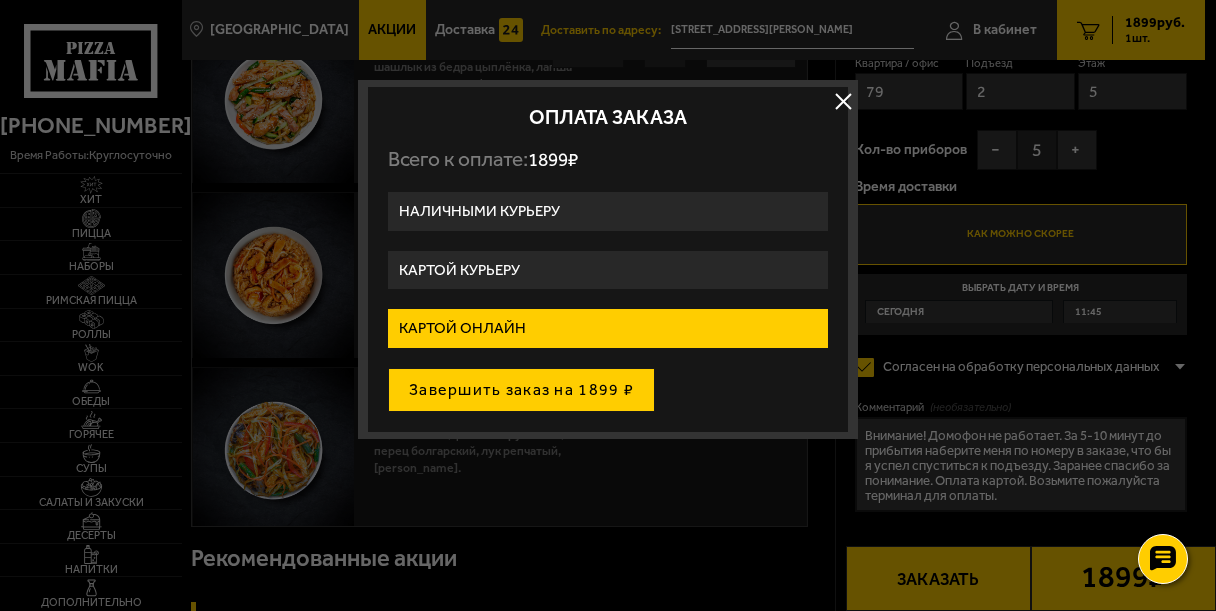 click on "Завершить заказ на 1899 ₽" at bounding box center [521, 390] 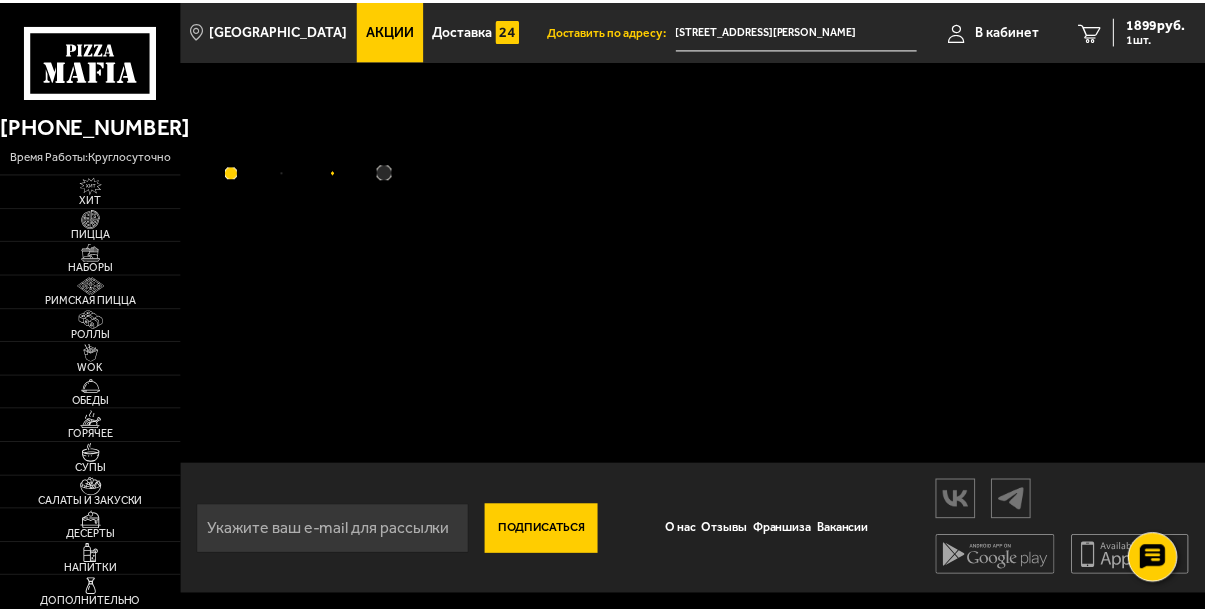scroll, scrollTop: 0, scrollLeft: 0, axis: both 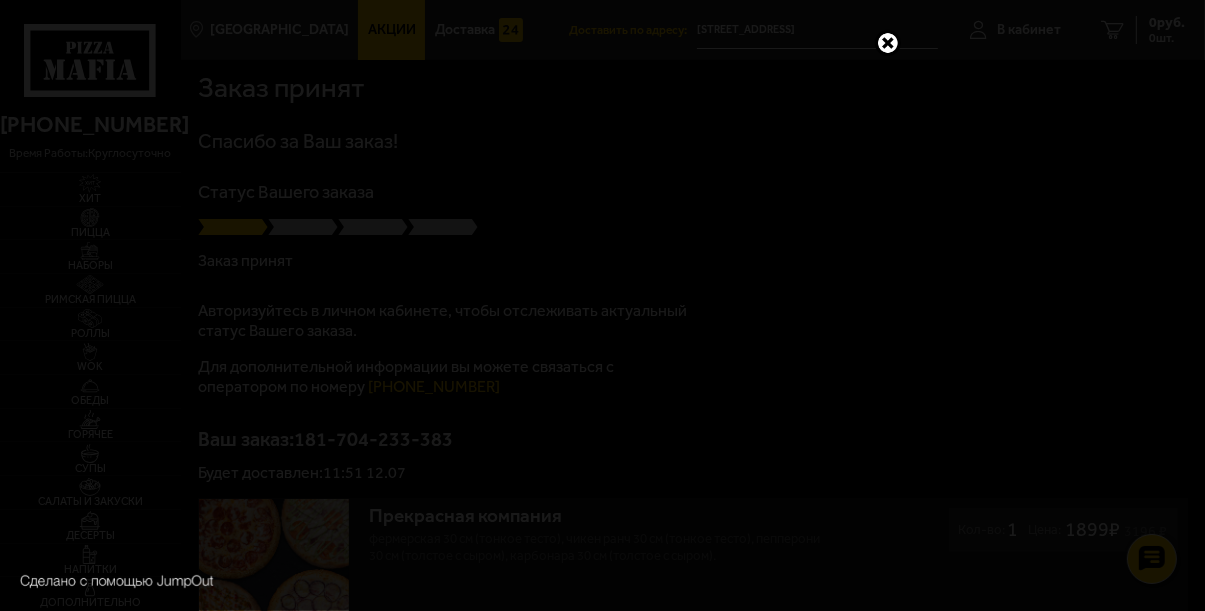 click at bounding box center [888, 43] 